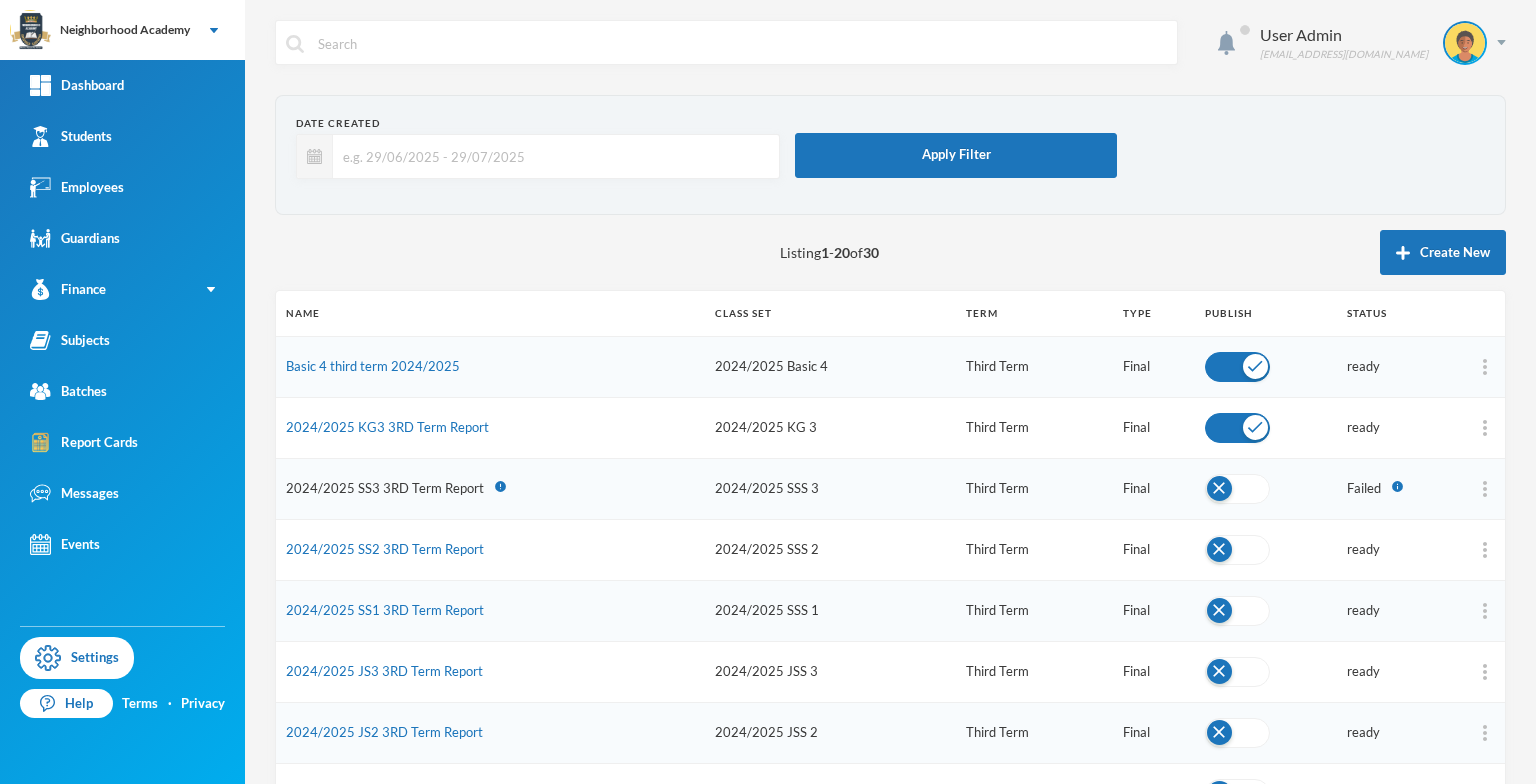 scroll, scrollTop: 0, scrollLeft: 0, axis: both 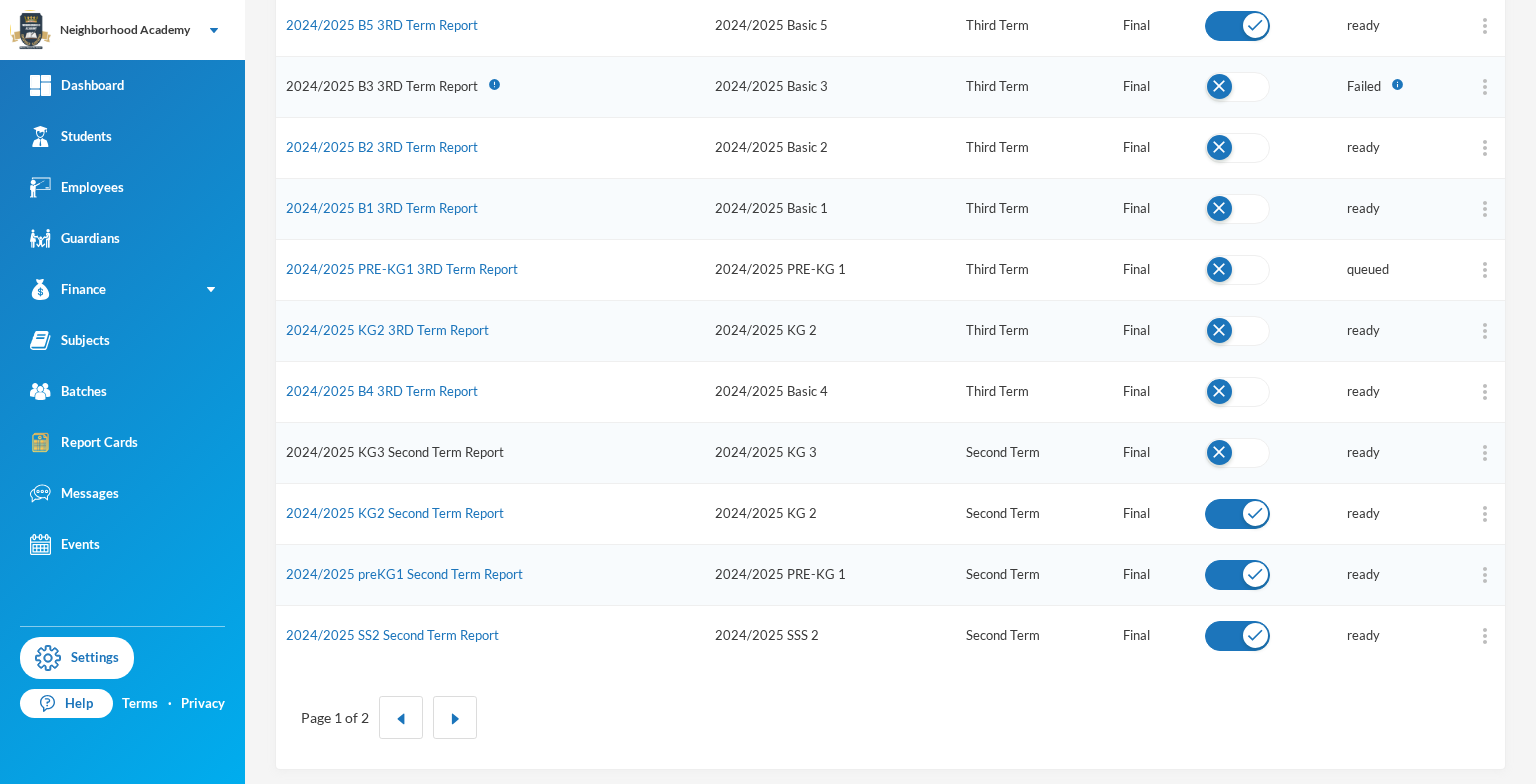 click on "2024/2025 KG3 Second Term Report" at bounding box center (395, 452) 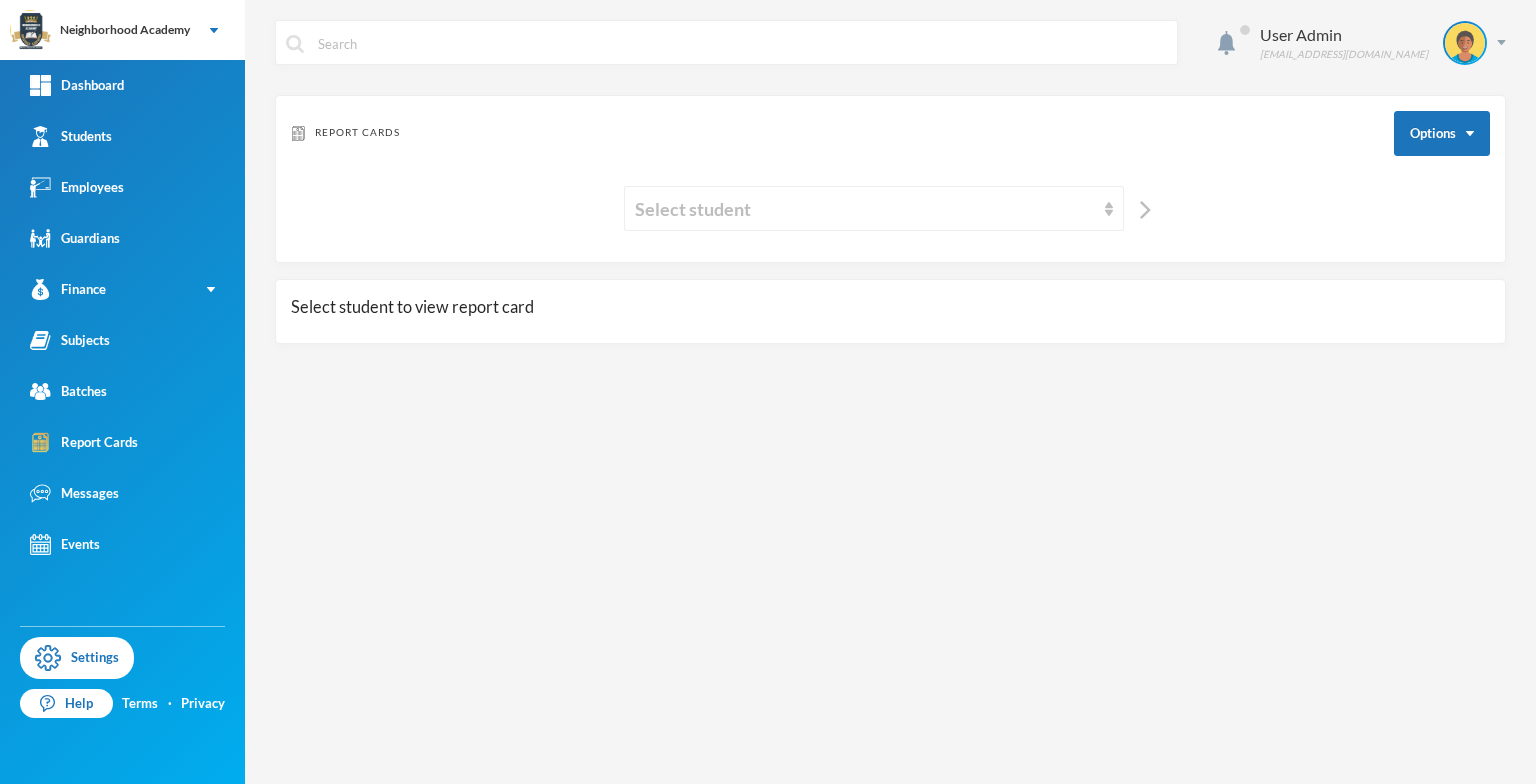 scroll, scrollTop: 0, scrollLeft: 0, axis: both 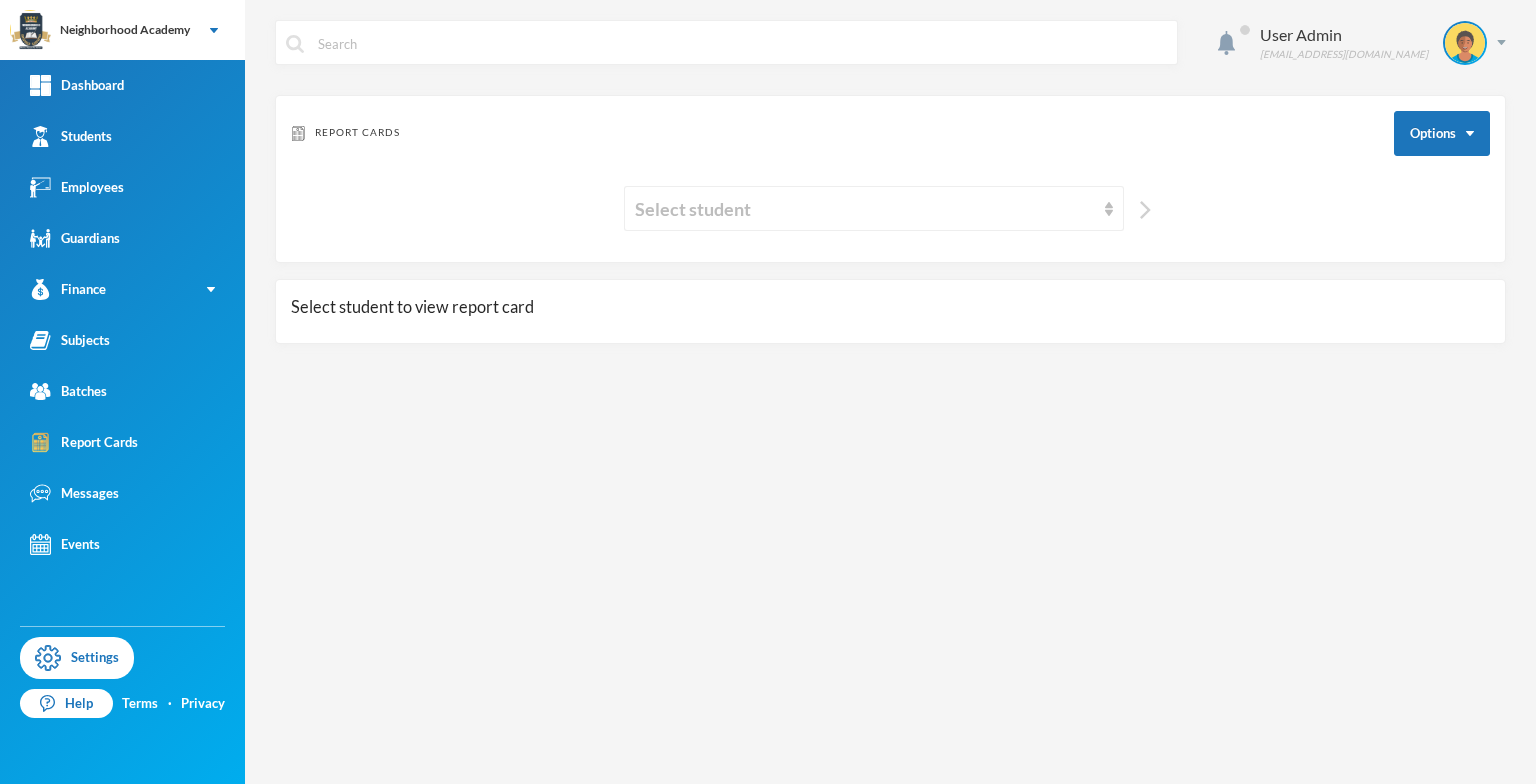 click at bounding box center (1145, 210) 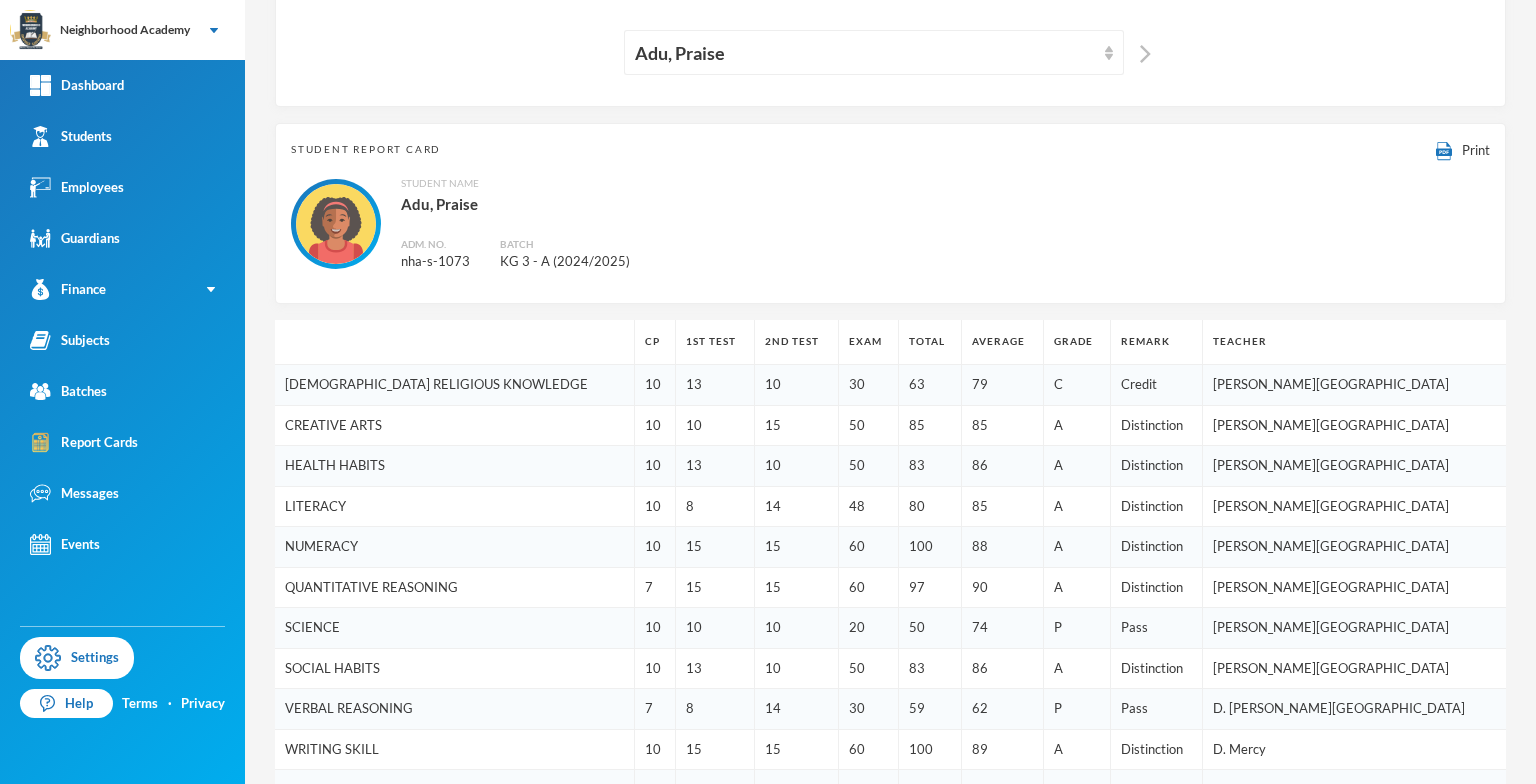 scroll, scrollTop: 0, scrollLeft: 0, axis: both 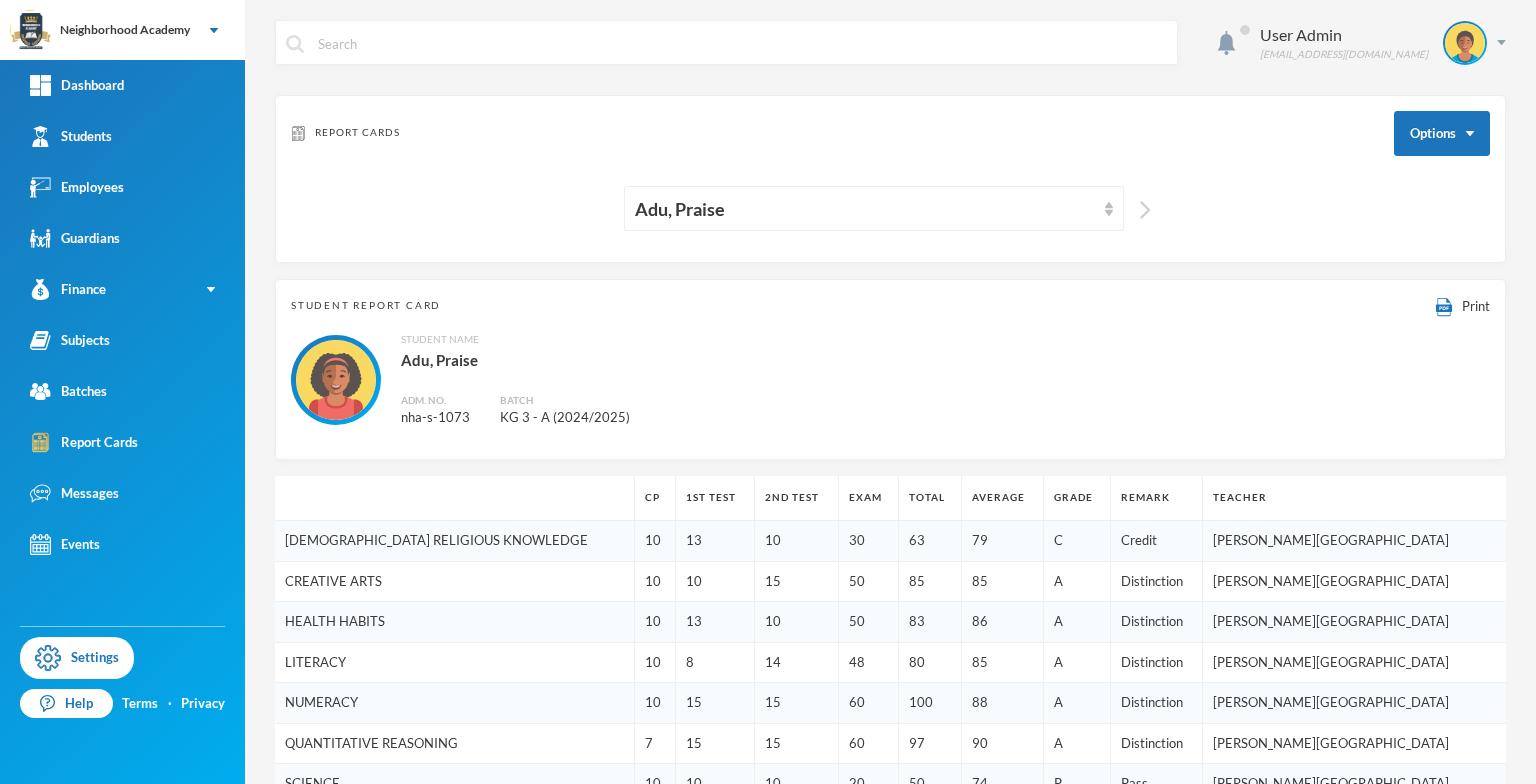 click at bounding box center (1145, 210) 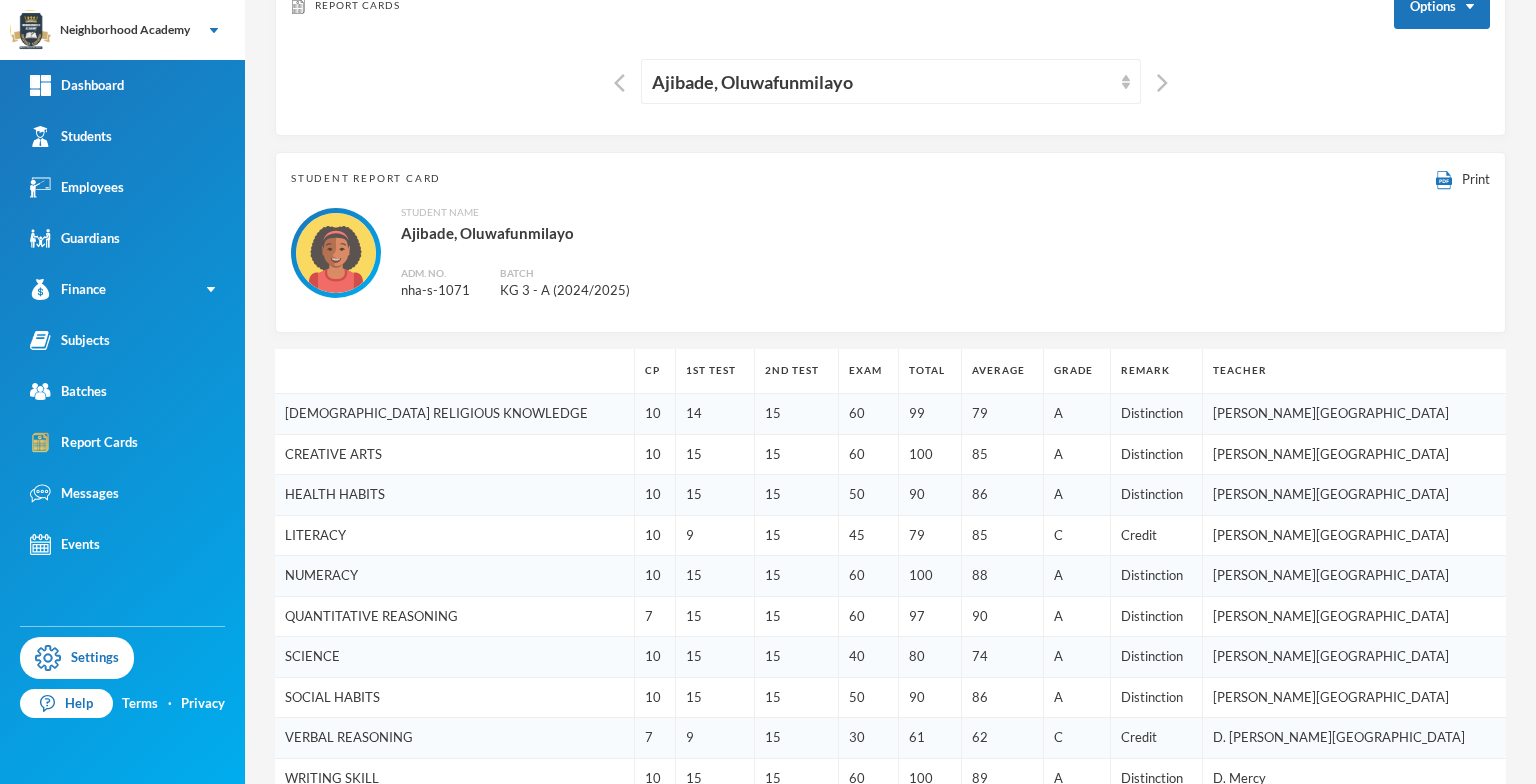 scroll, scrollTop: 0, scrollLeft: 0, axis: both 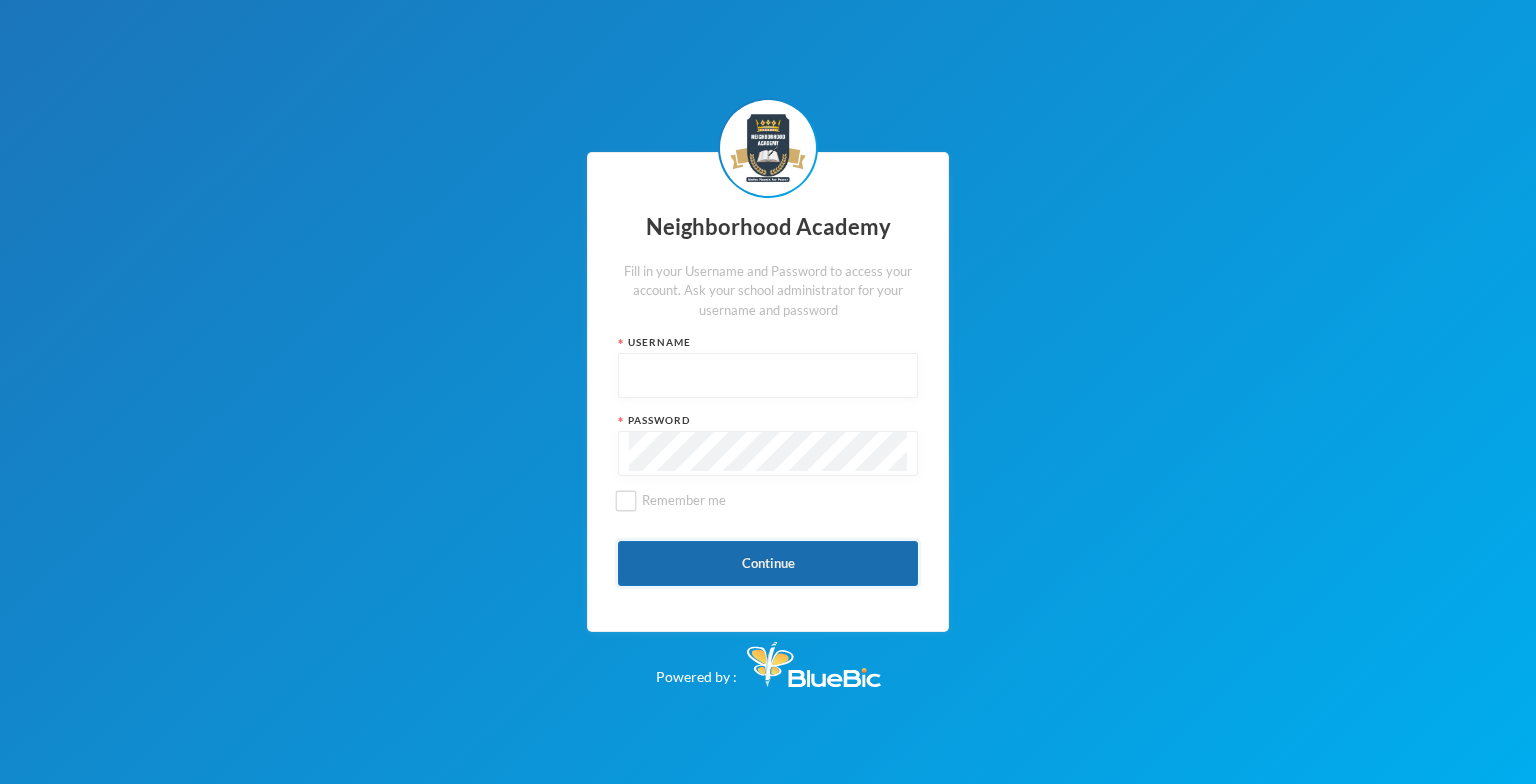 type on "admin" 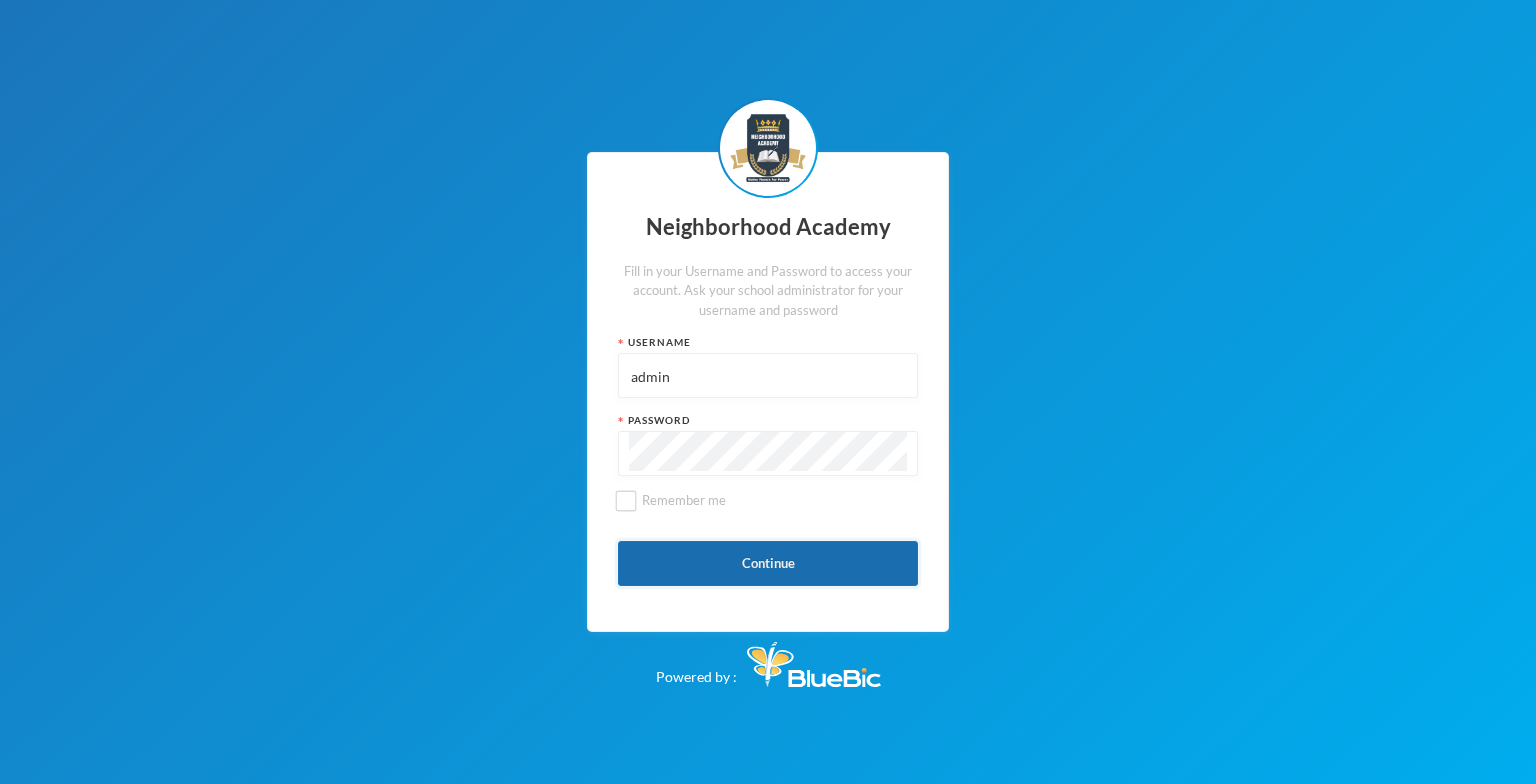 click on "Continue" at bounding box center (768, 563) 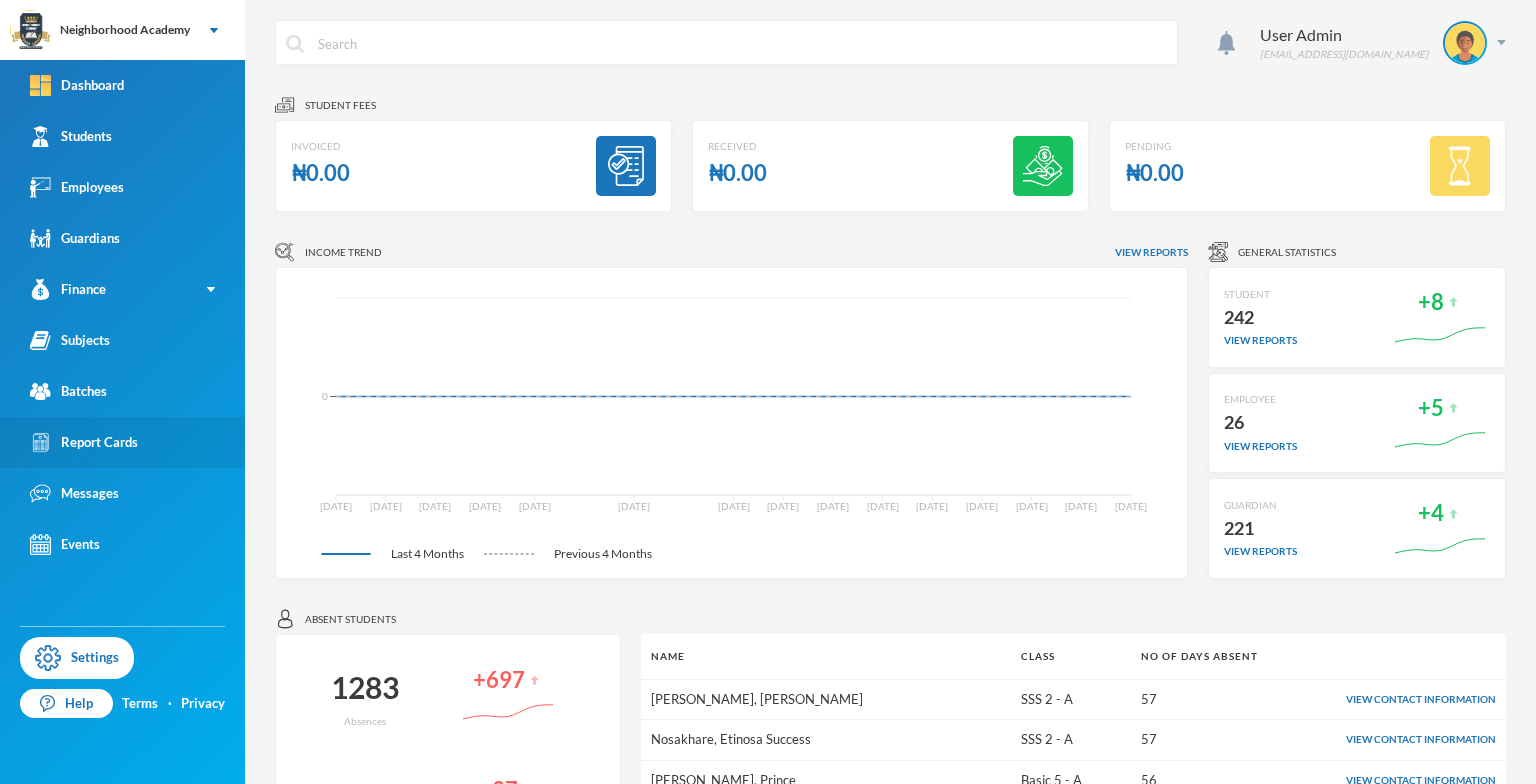 click on "Report Cards" at bounding box center [84, 442] 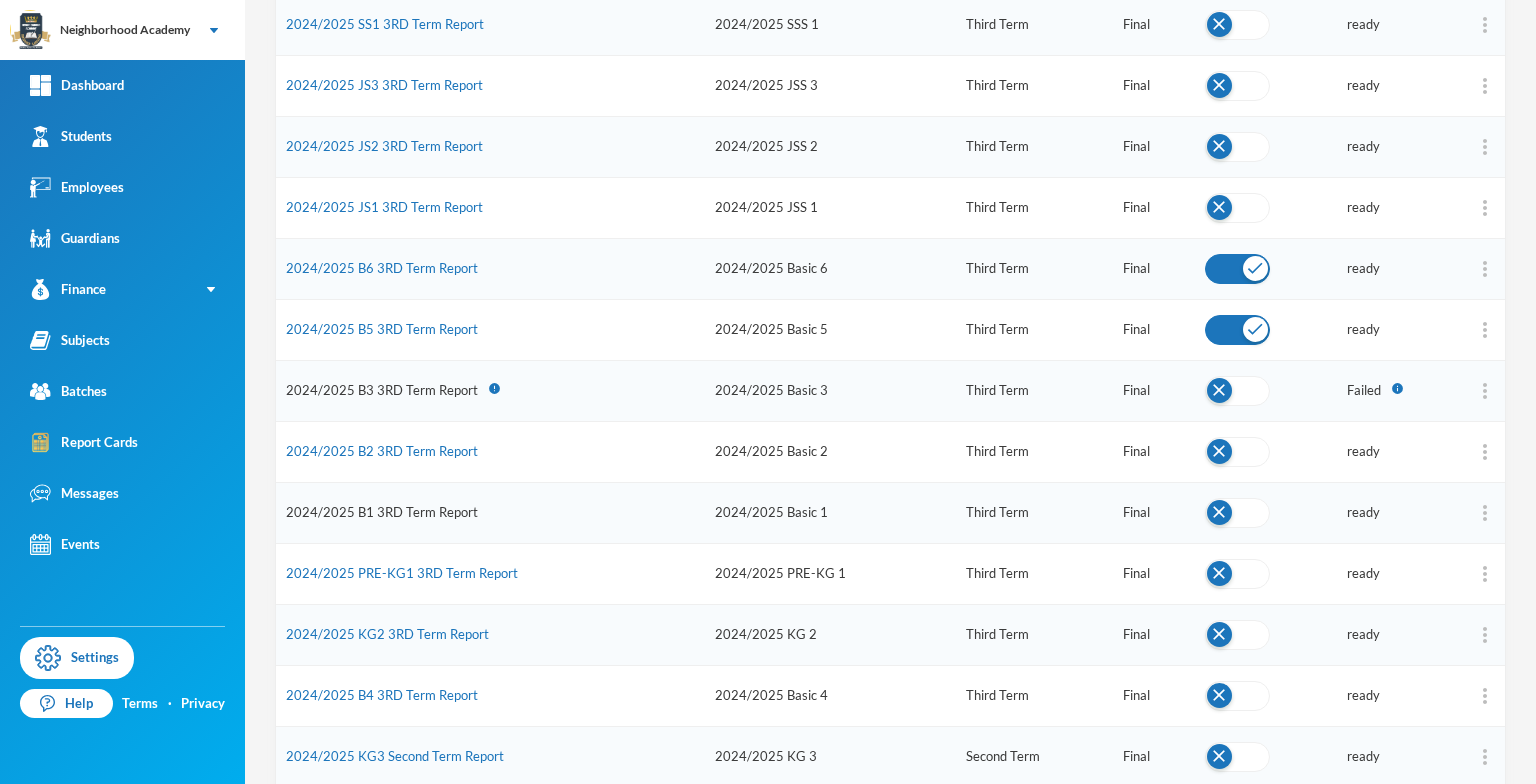 scroll, scrollTop: 890, scrollLeft: 0, axis: vertical 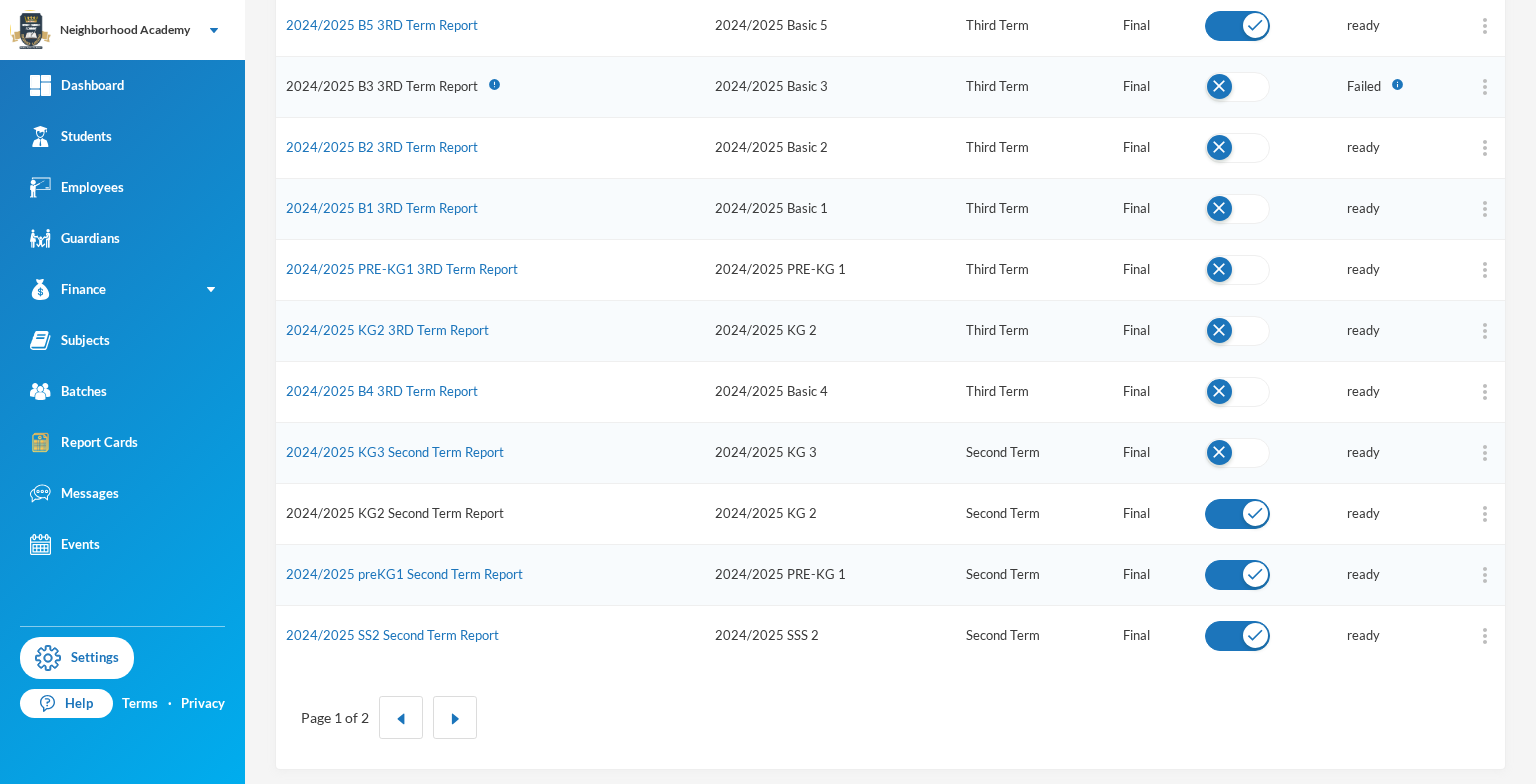 click on "2024/2025 KG2 Second Term Report" at bounding box center [395, 513] 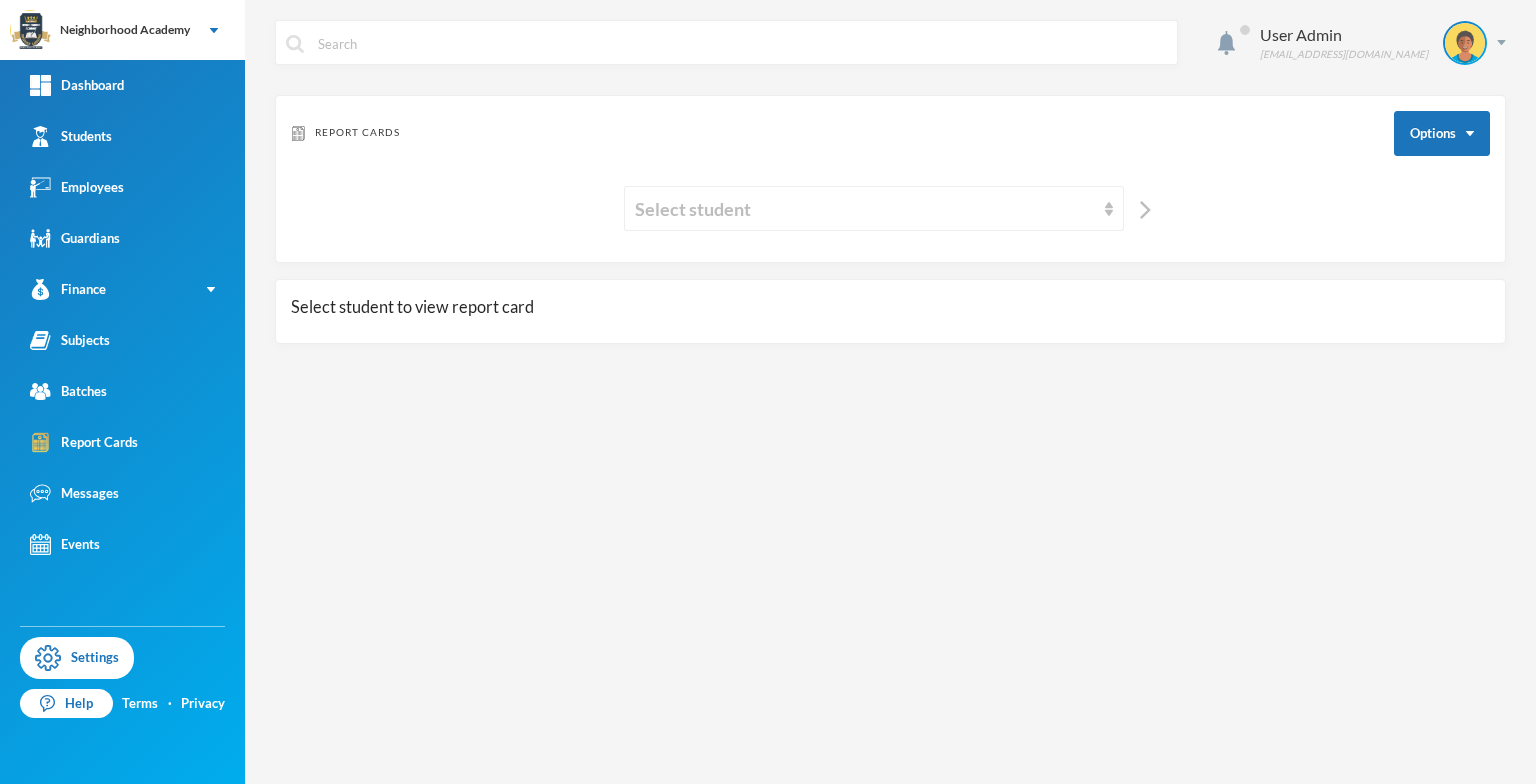 scroll, scrollTop: 0, scrollLeft: 0, axis: both 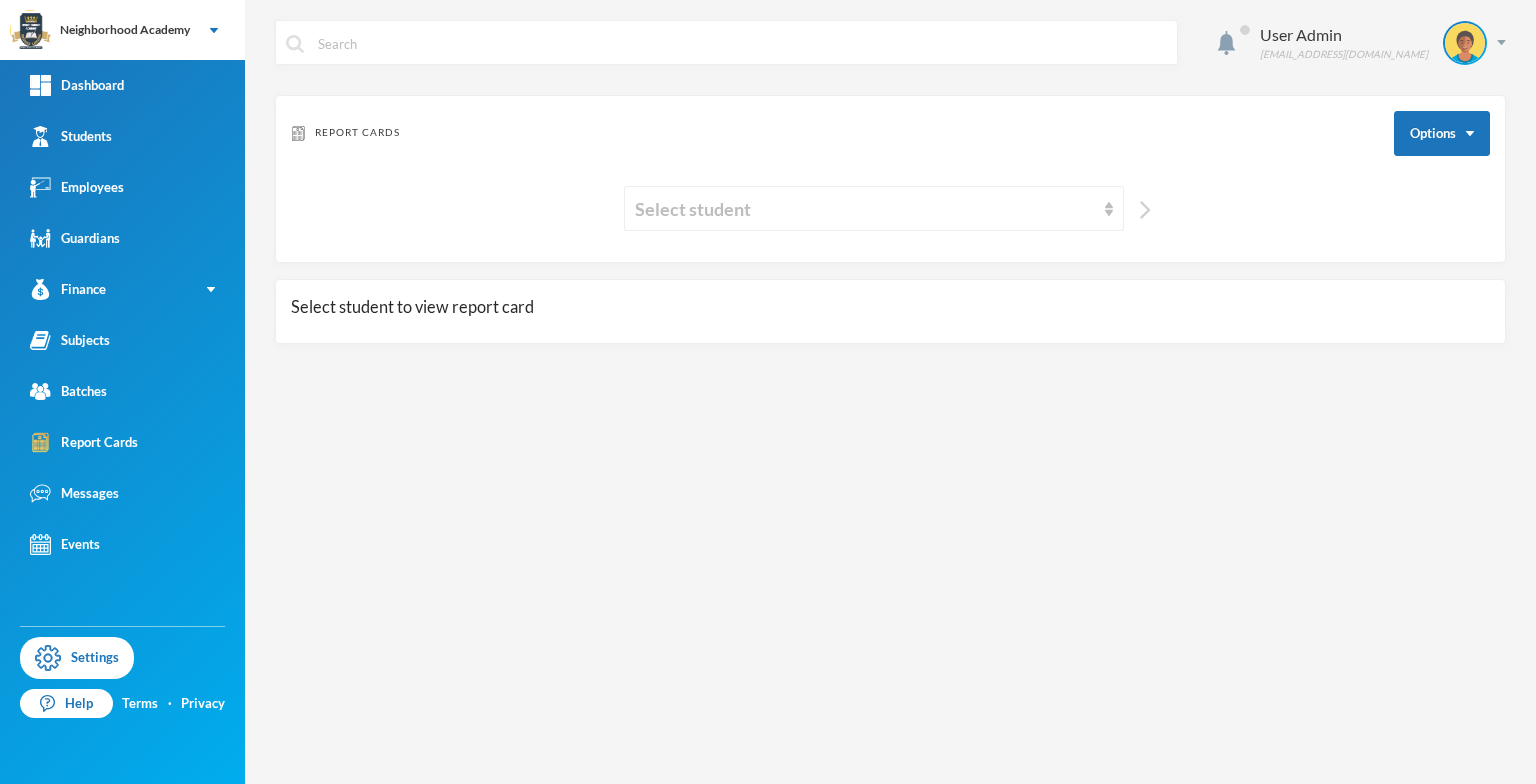 click at bounding box center (1145, 210) 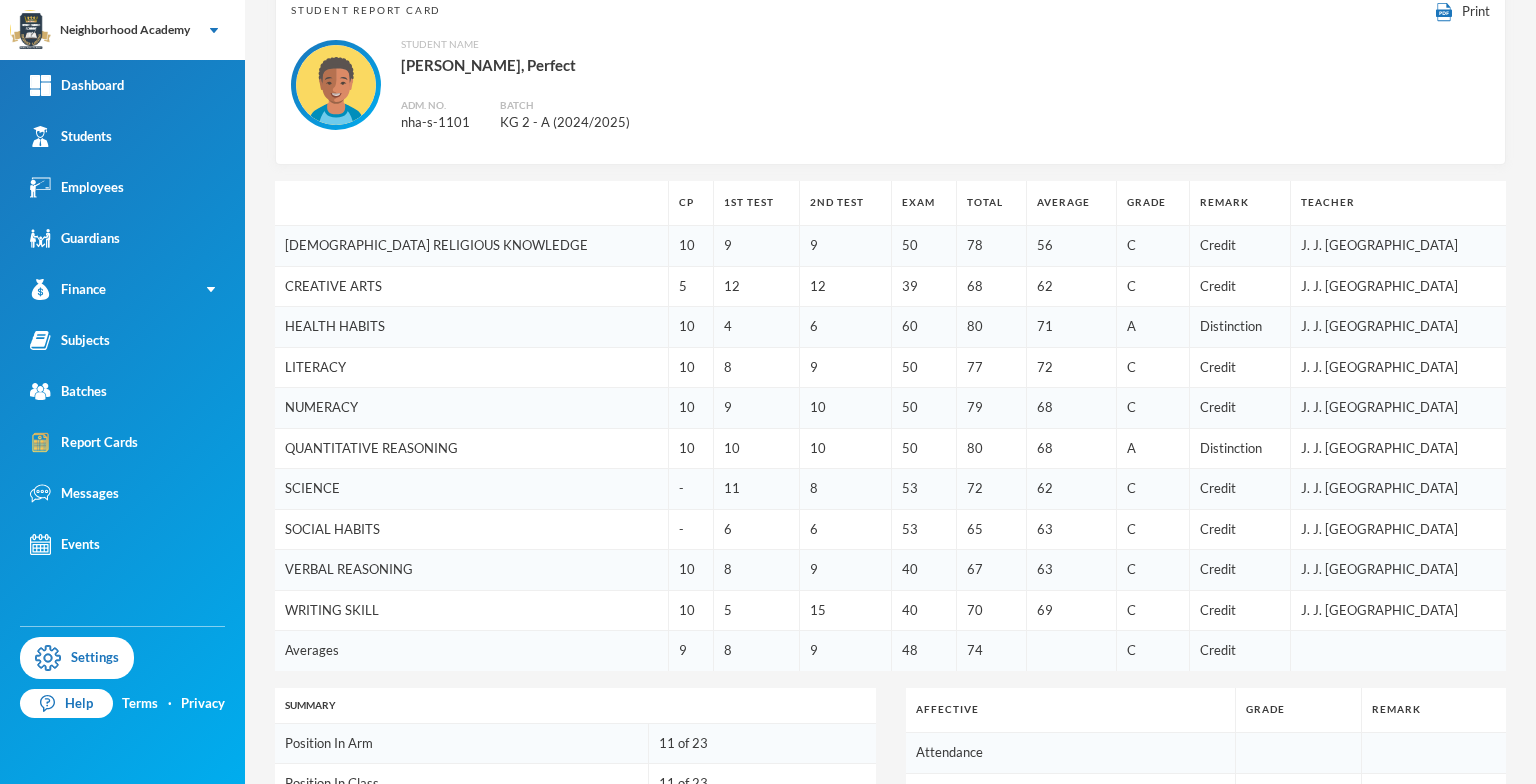 scroll, scrollTop: 0, scrollLeft: 0, axis: both 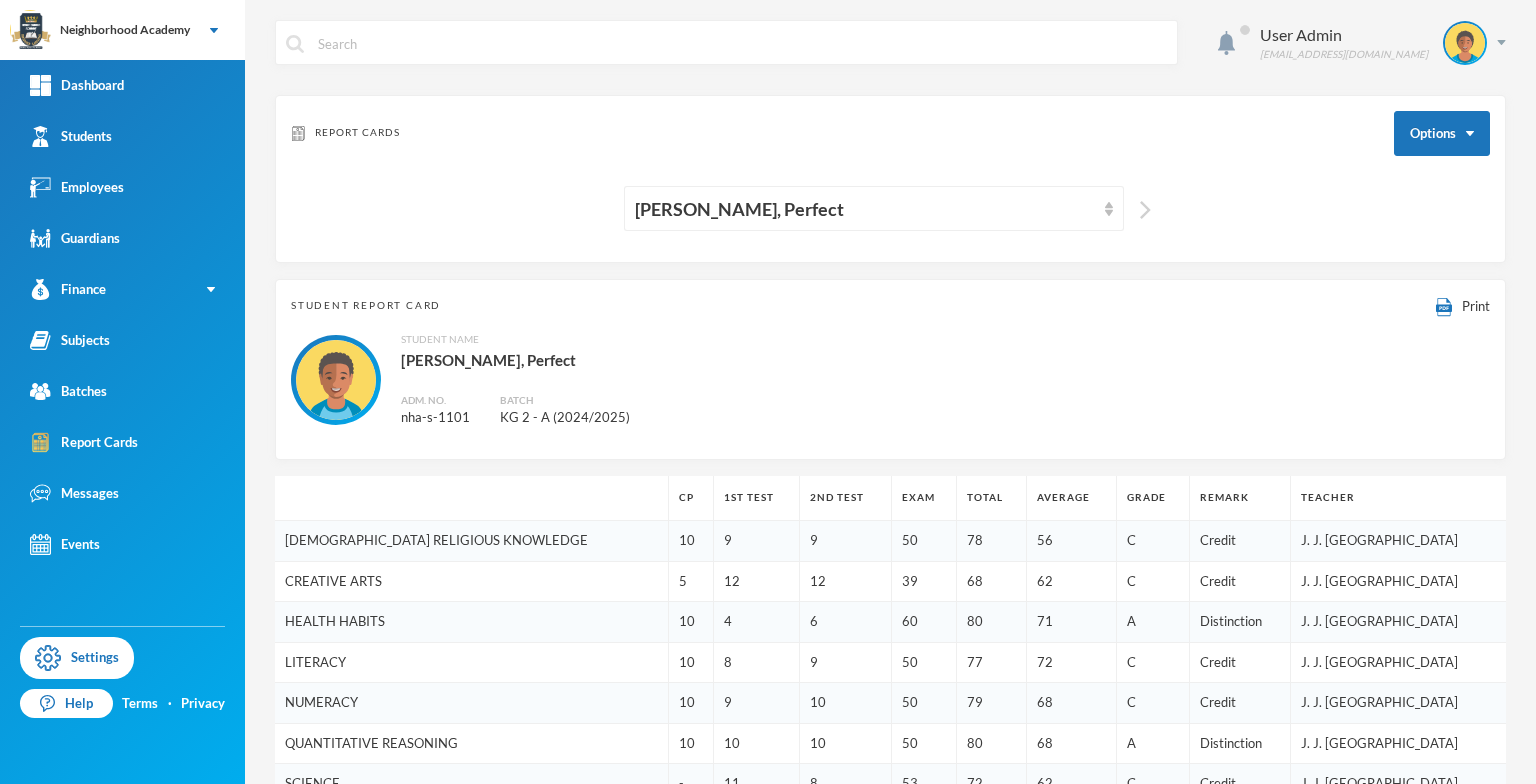 click at bounding box center (1145, 210) 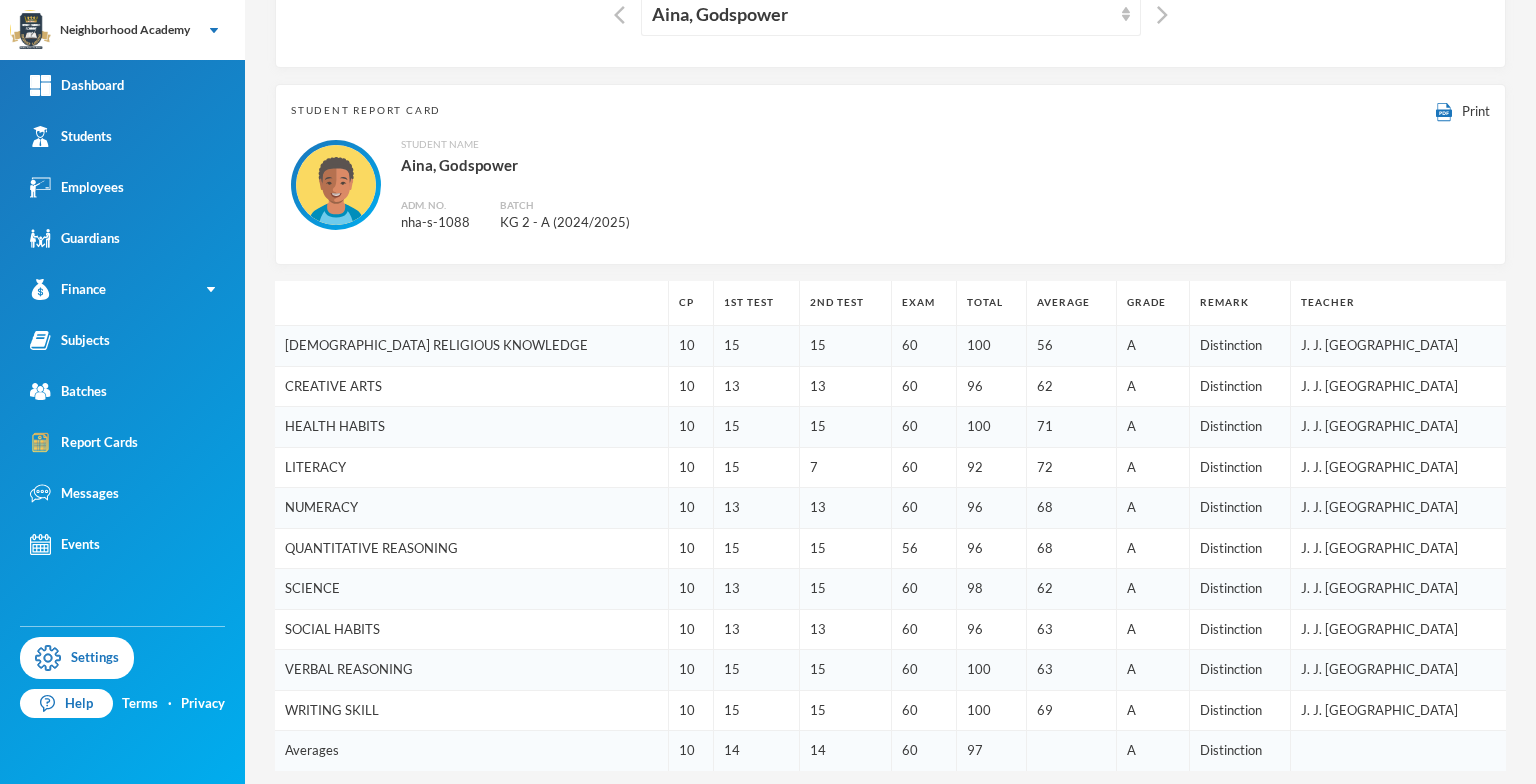 scroll, scrollTop: 0, scrollLeft: 0, axis: both 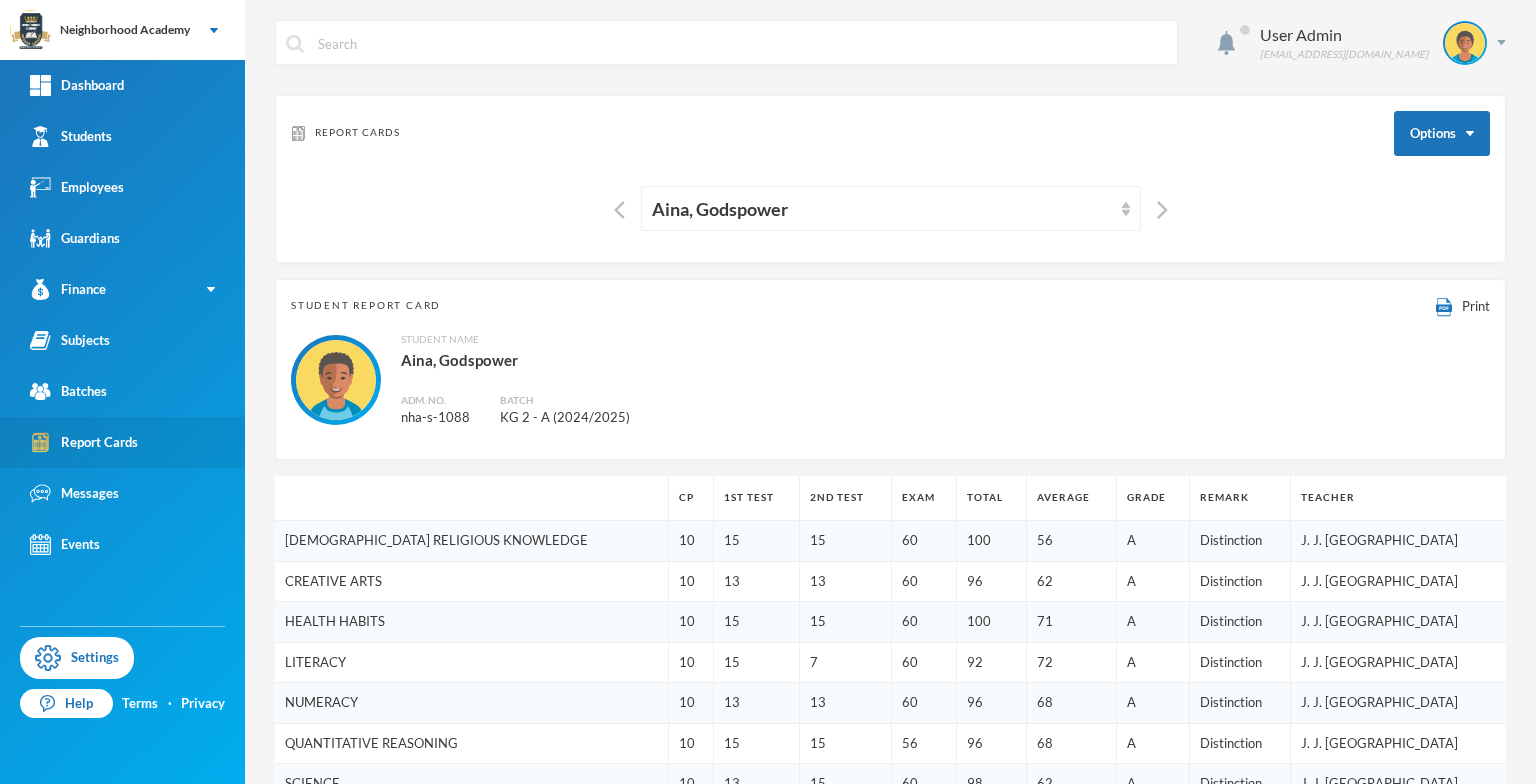click on "Report Cards" at bounding box center [84, 442] 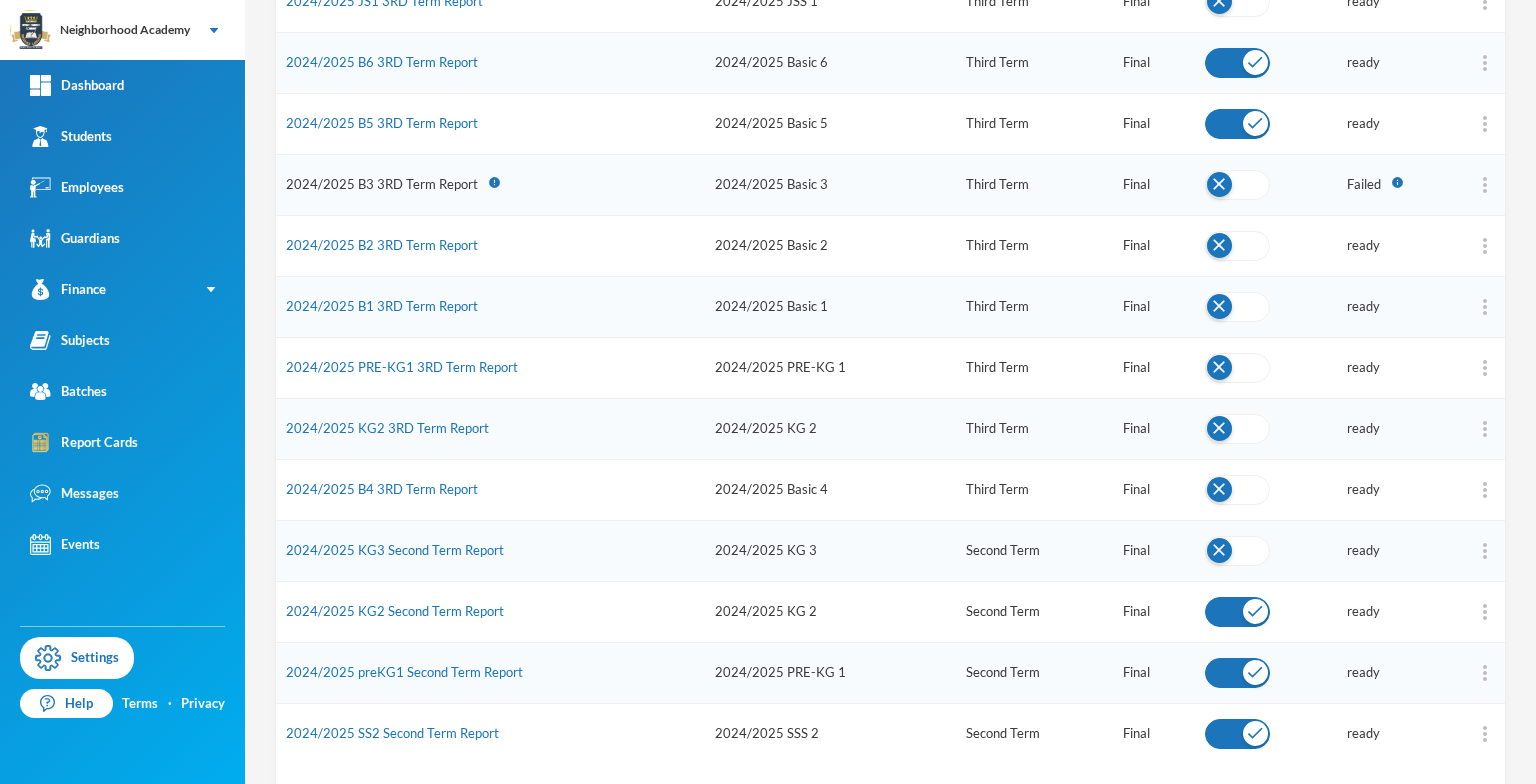 scroll, scrollTop: 890, scrollLeft: 0, axis: vertical 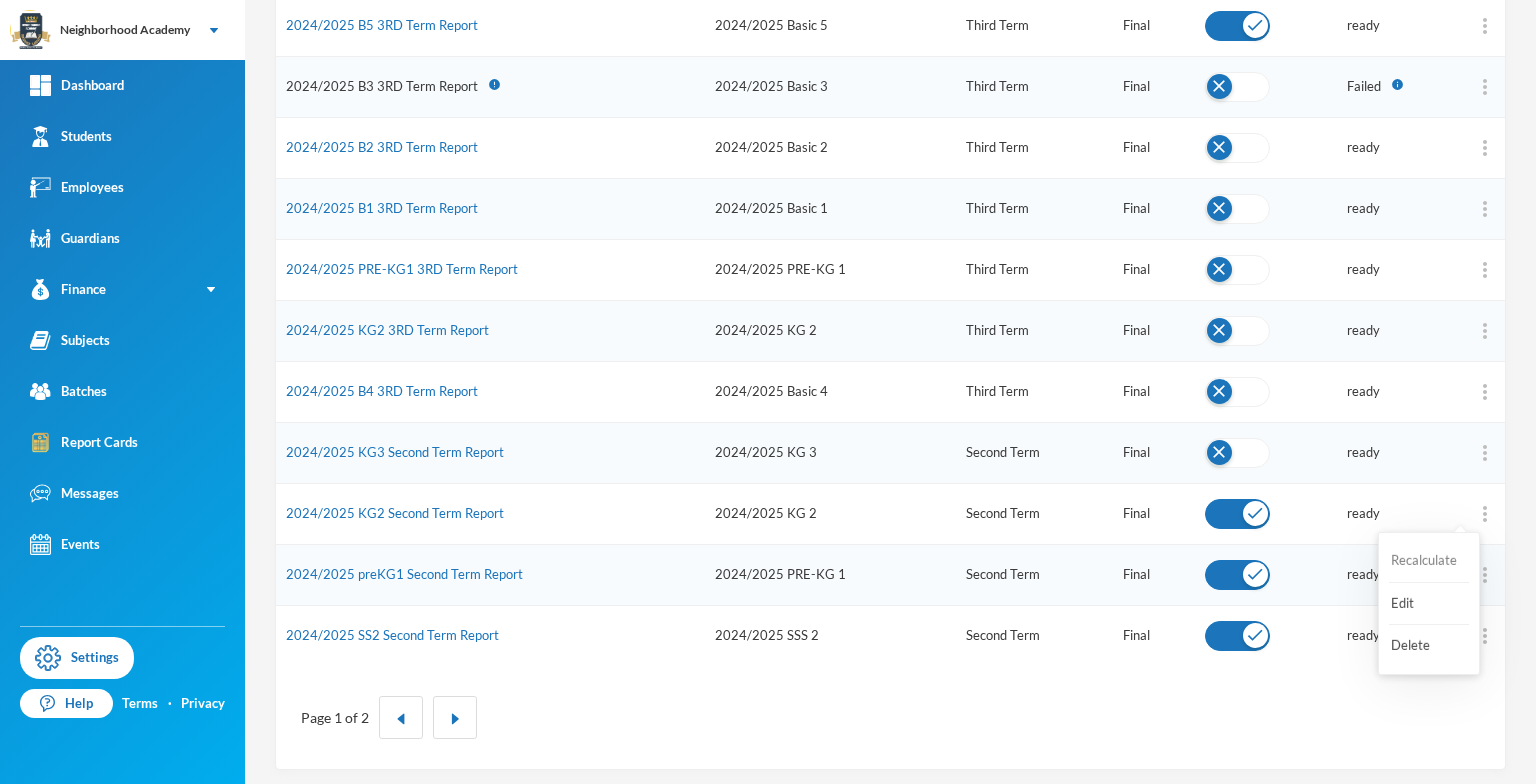 click on "Recalculate" at bounding box center (1429, 561) 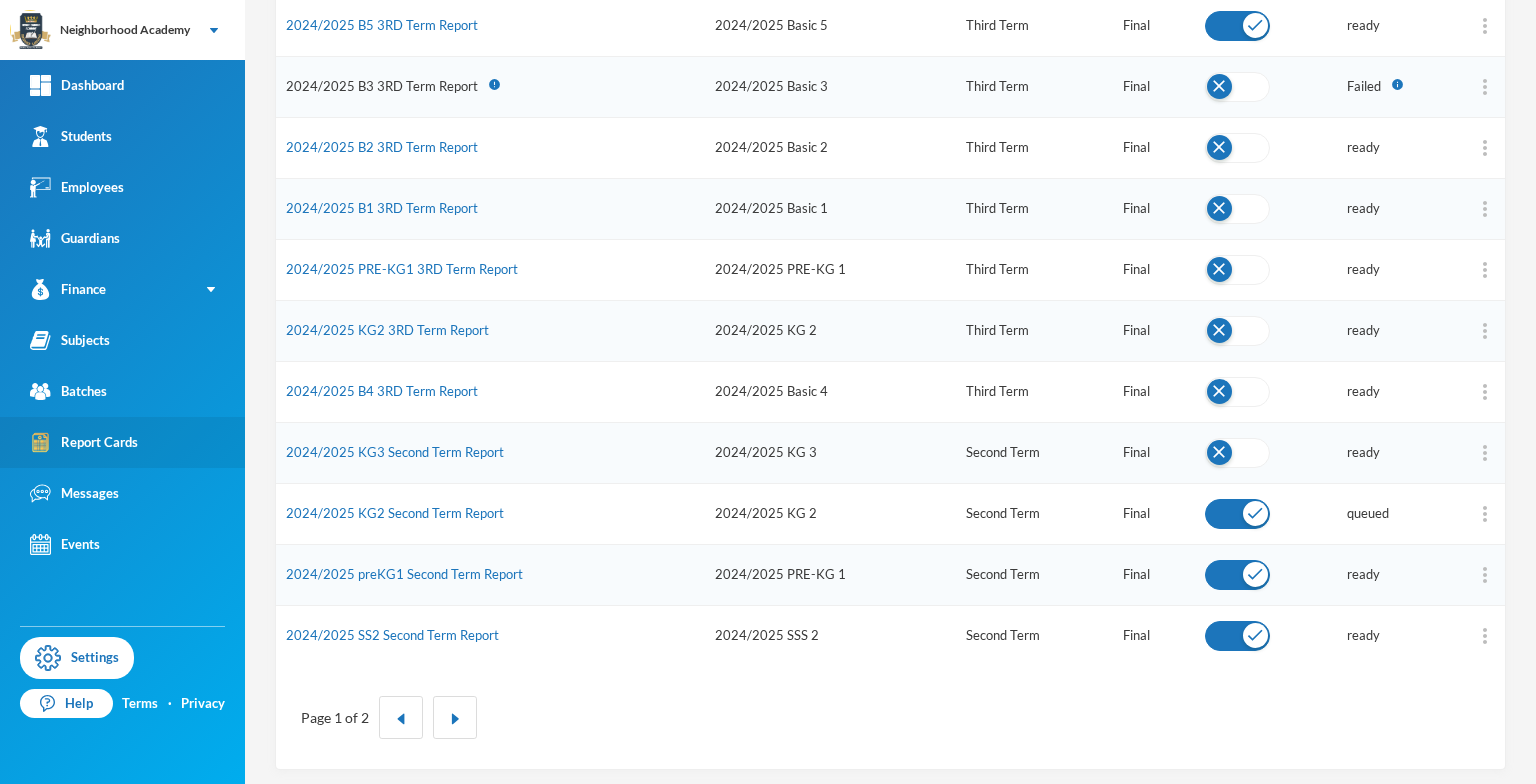 click on "Report Cards" at bounding box center (84, 442) 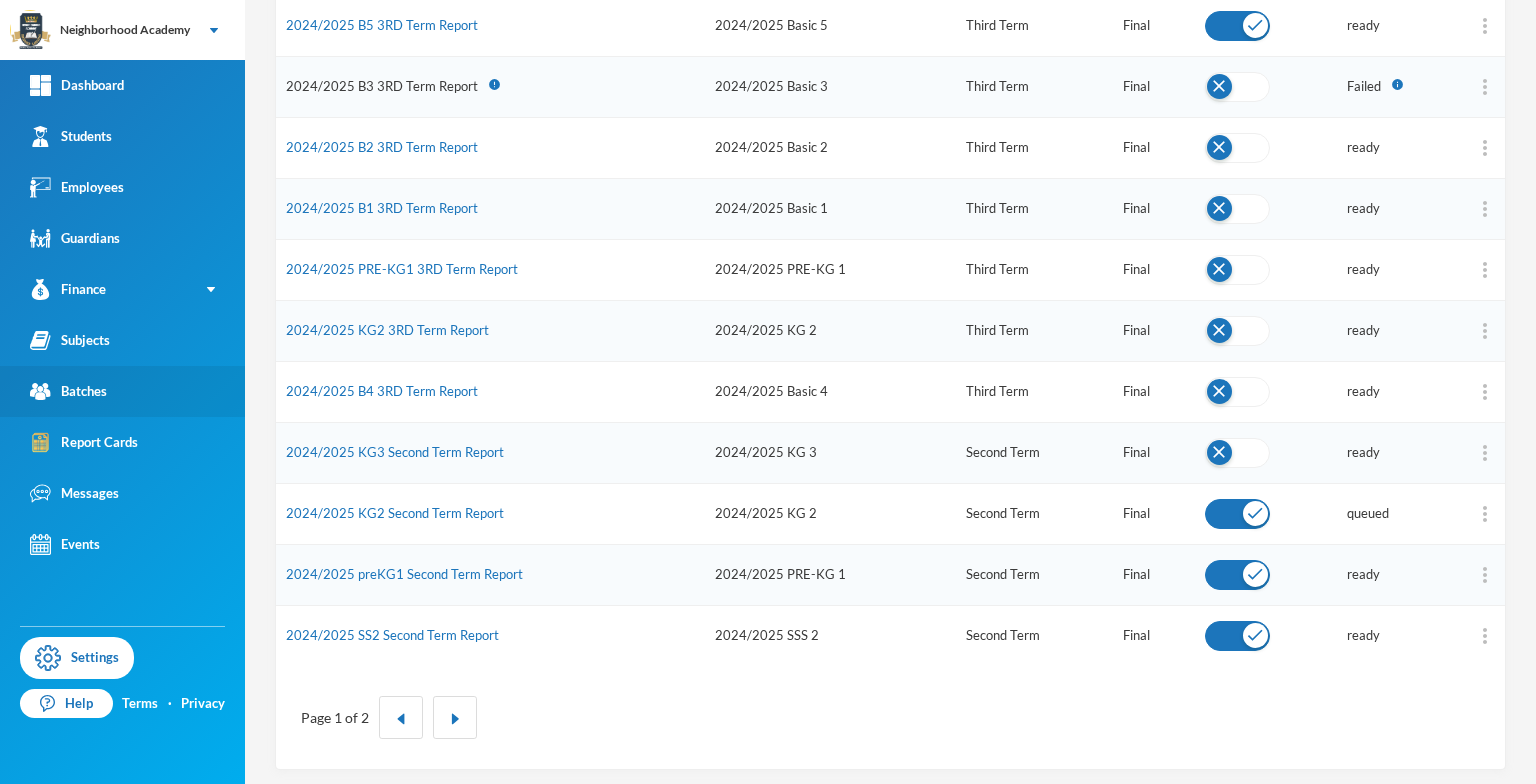 click on "Batches" at bounding box center (68, 391) 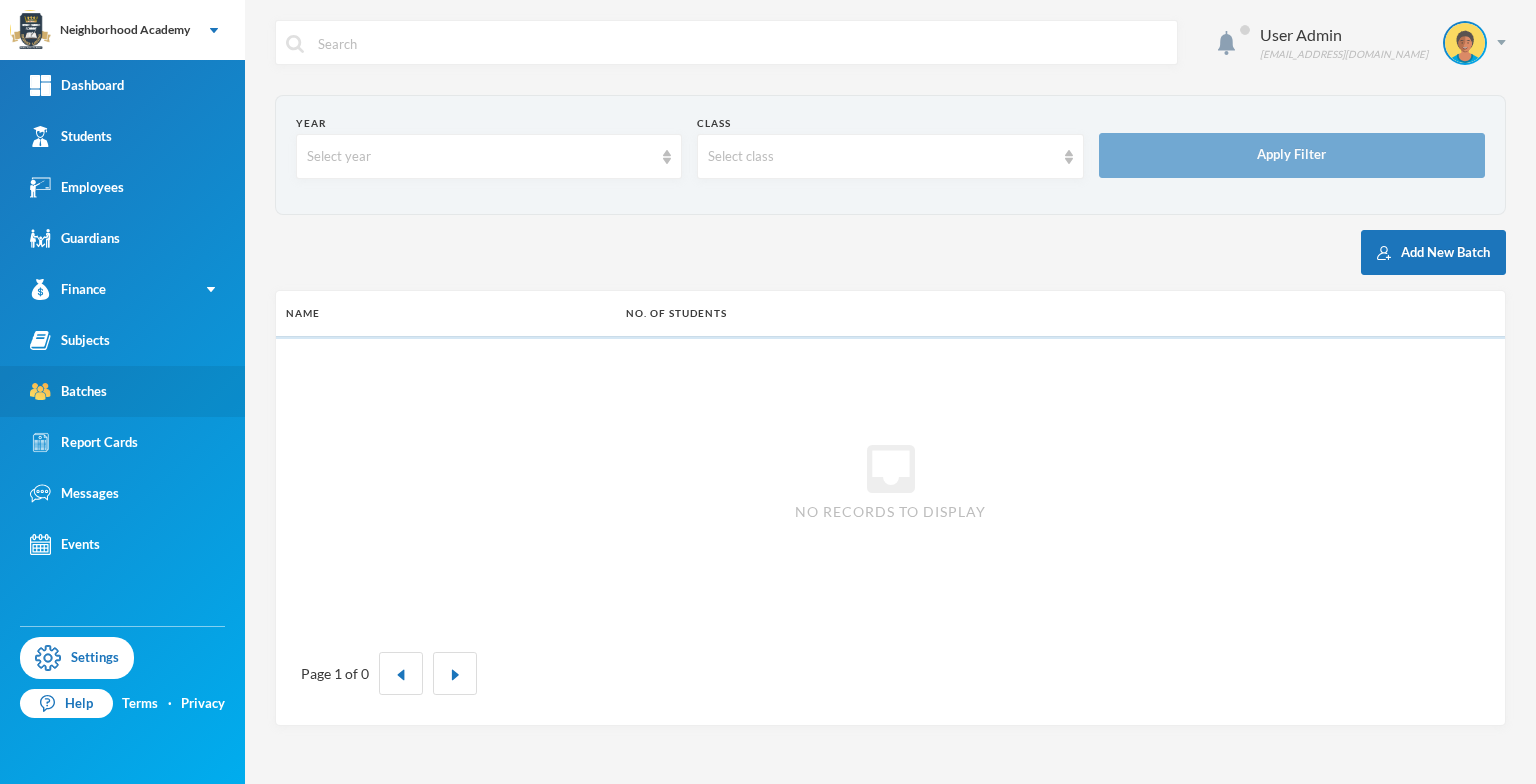 scroll, scrollTop: 0, scrollLeft: 0, axis: both 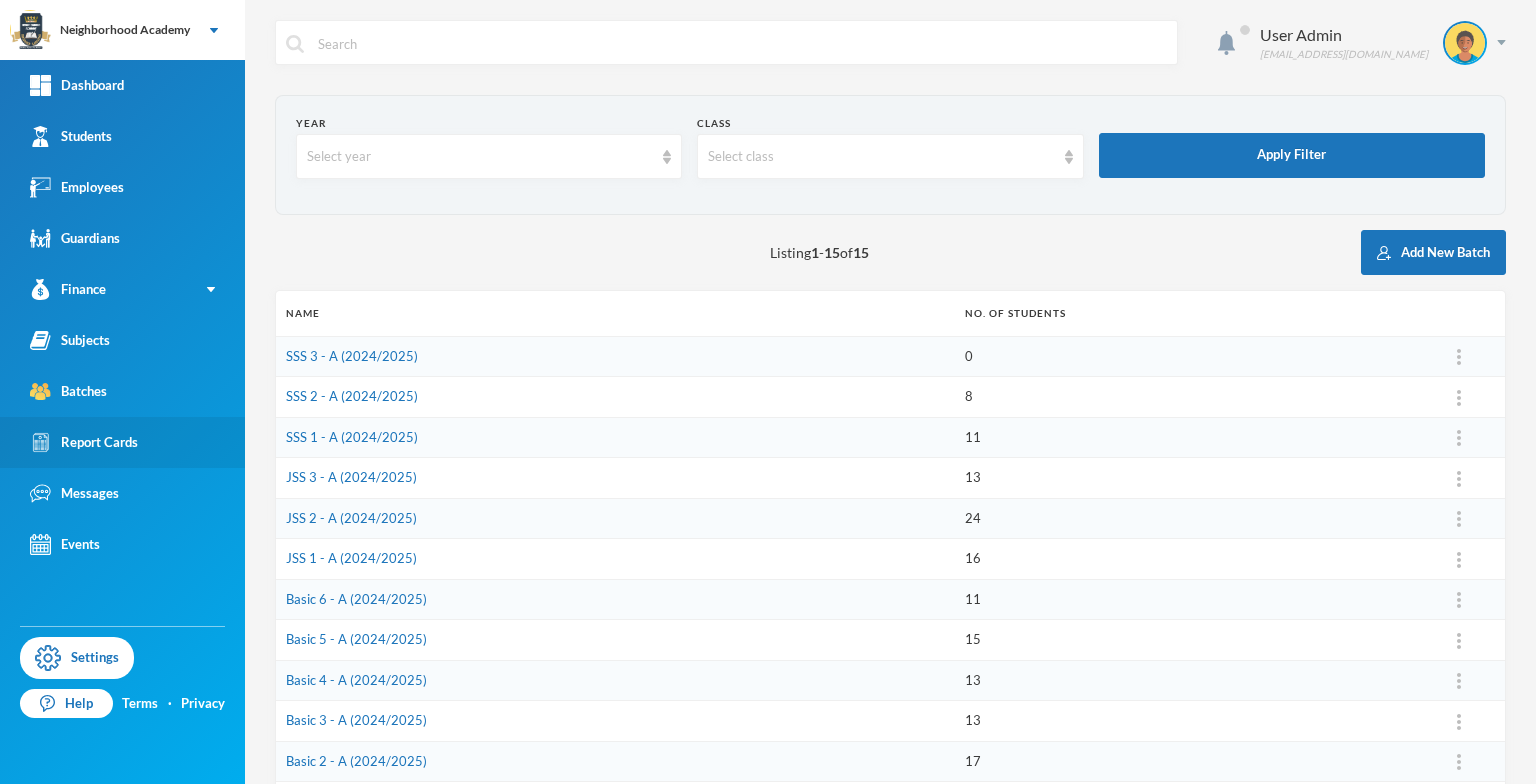 click on "Report Cards" at bounding box center (84, 442) 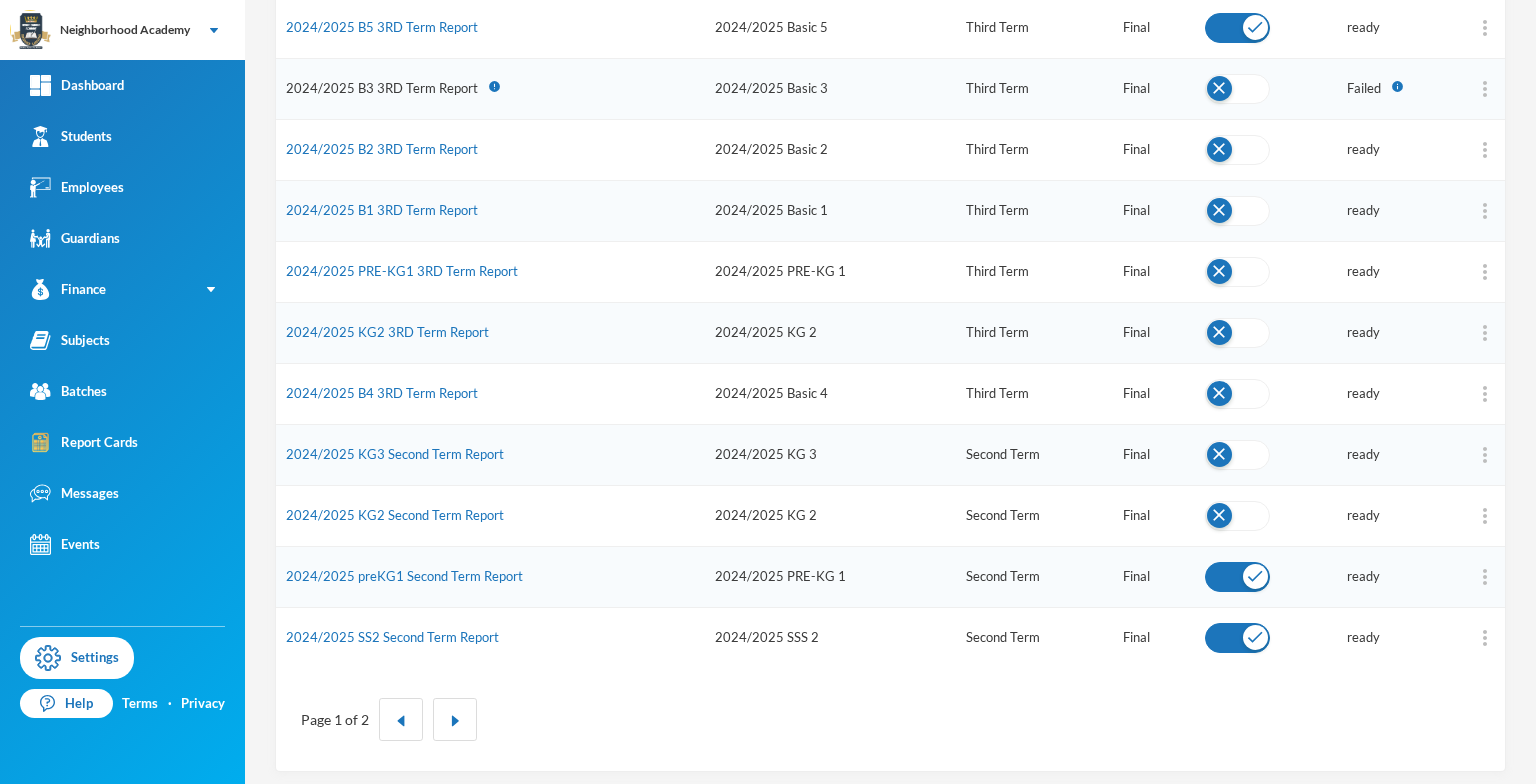 scroll, scrollTop: 890, scrollLeft: 0, axis: vertical 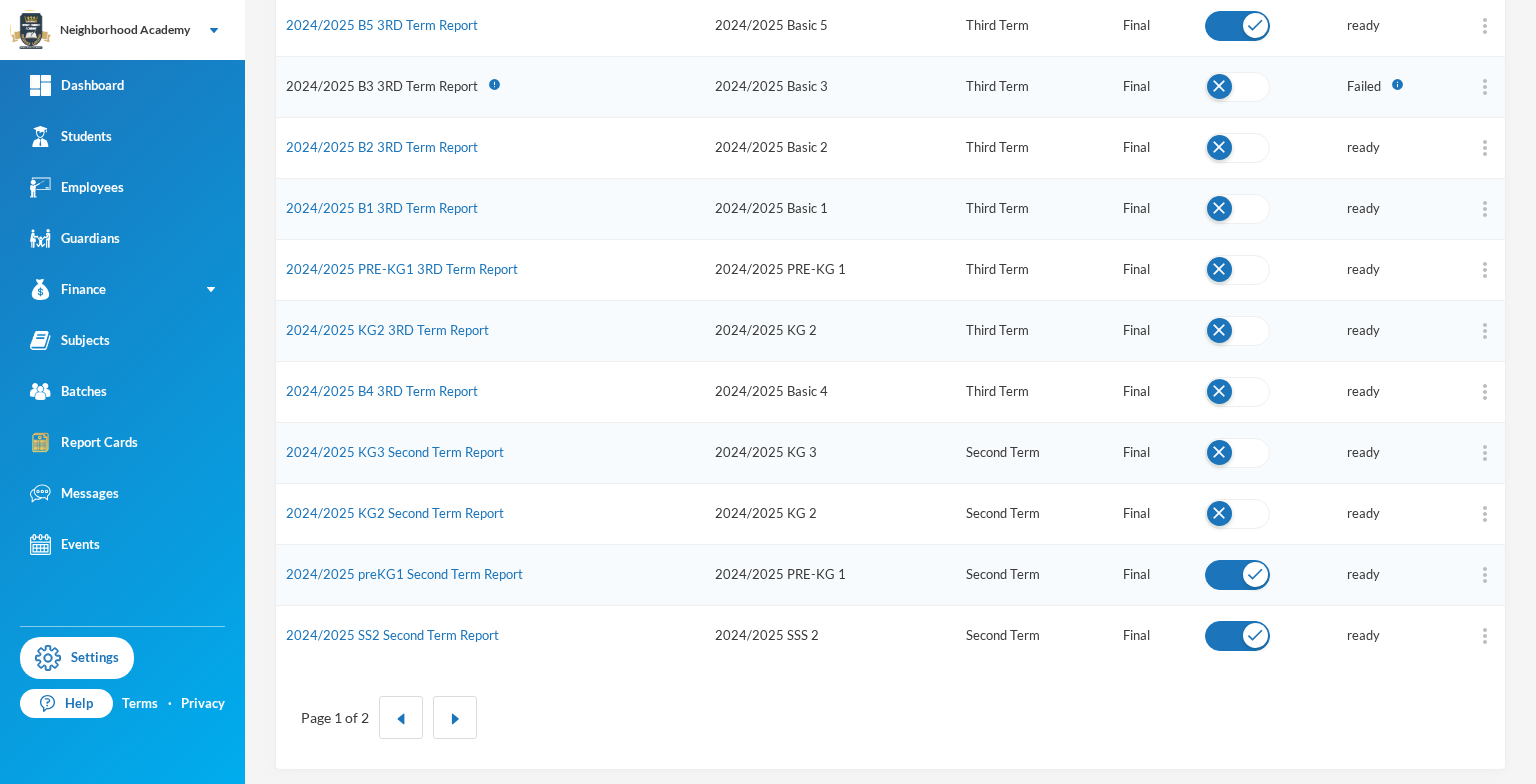 click on "2024/2025 KG3 Second Term Report" at bounding box center [490, 452] 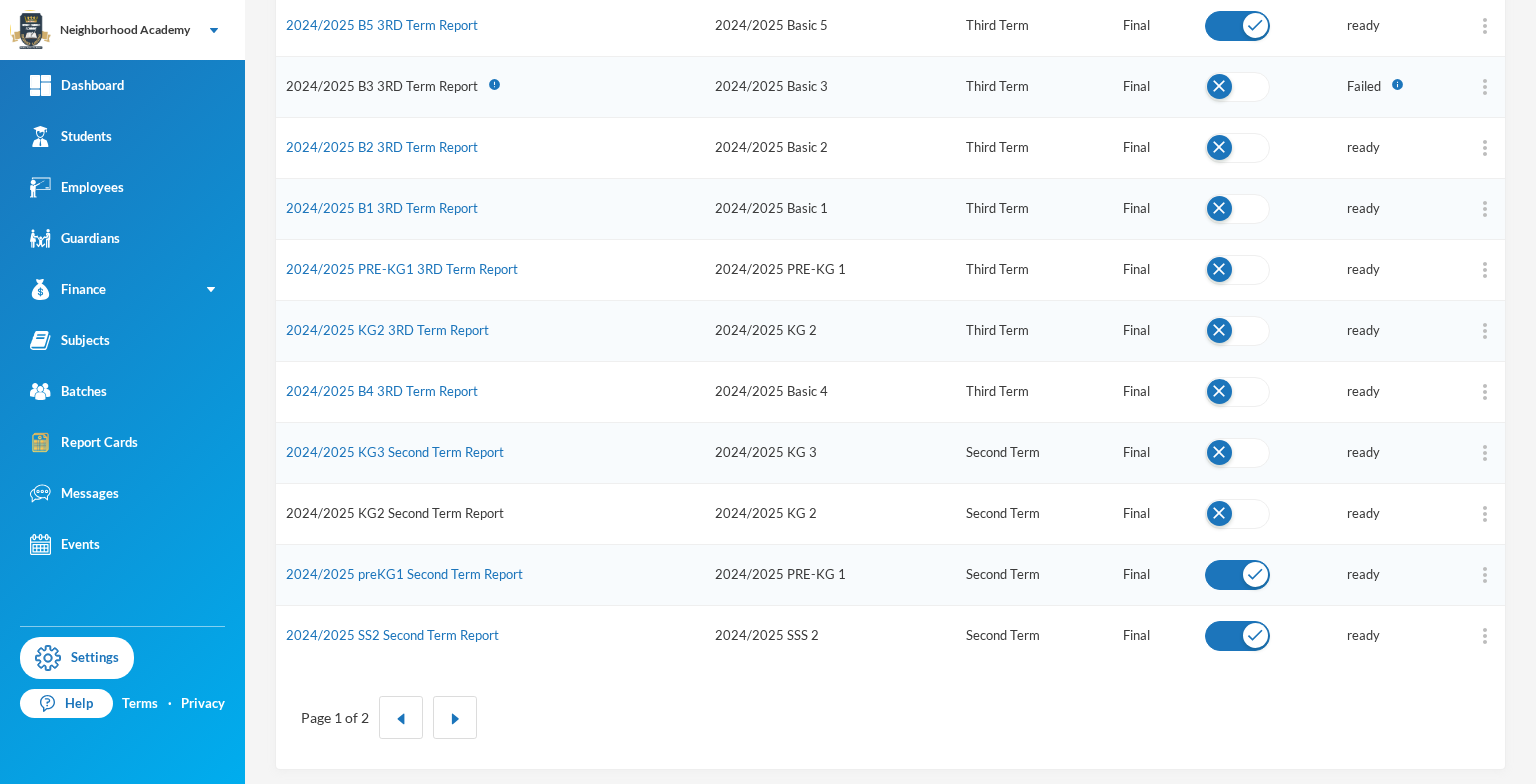 click on "2024/2025 KG2 Second Term Report" at bounding box center [395, 513] 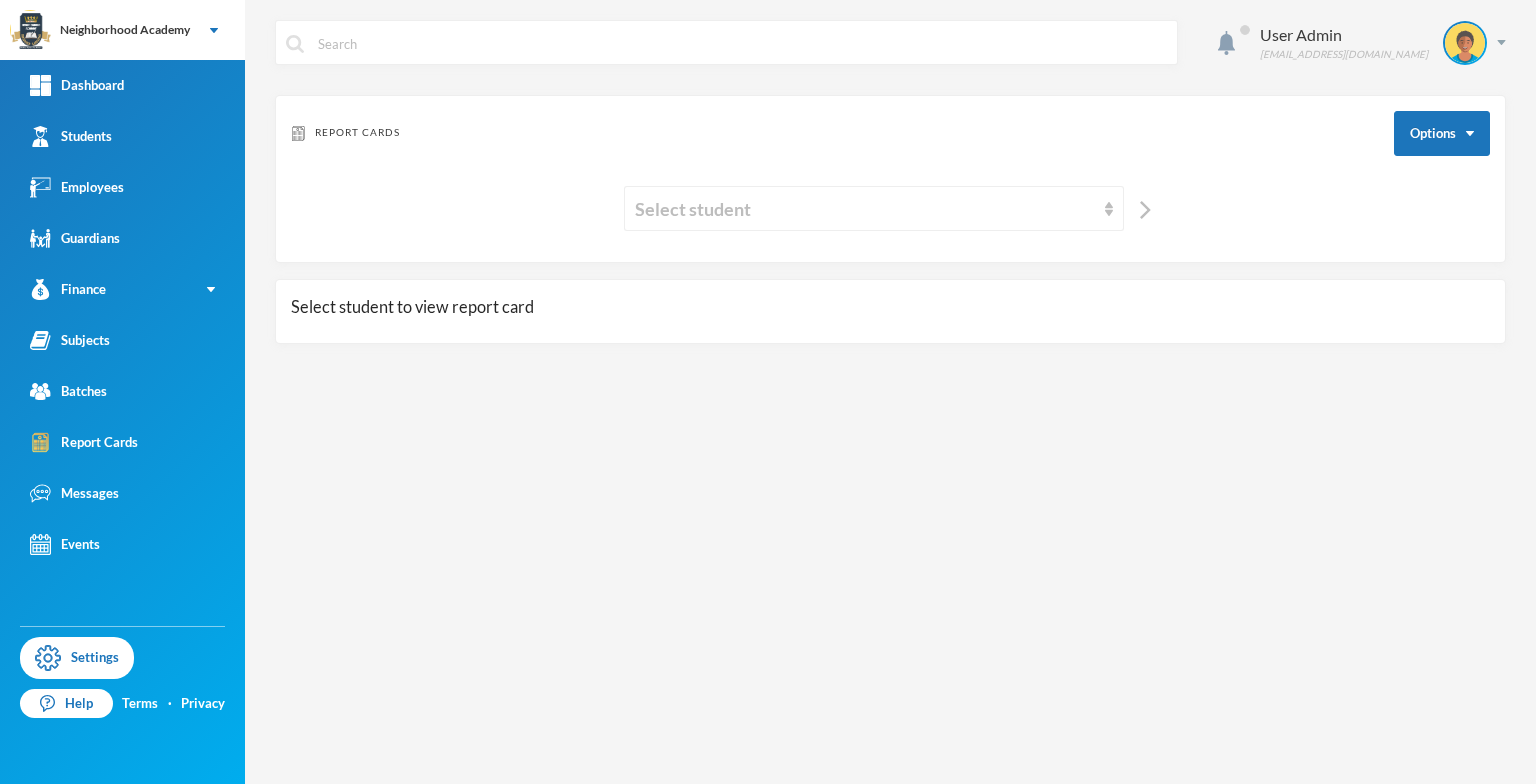 scroll, scrollTop: 0, scrollLeft: 0, axis: both 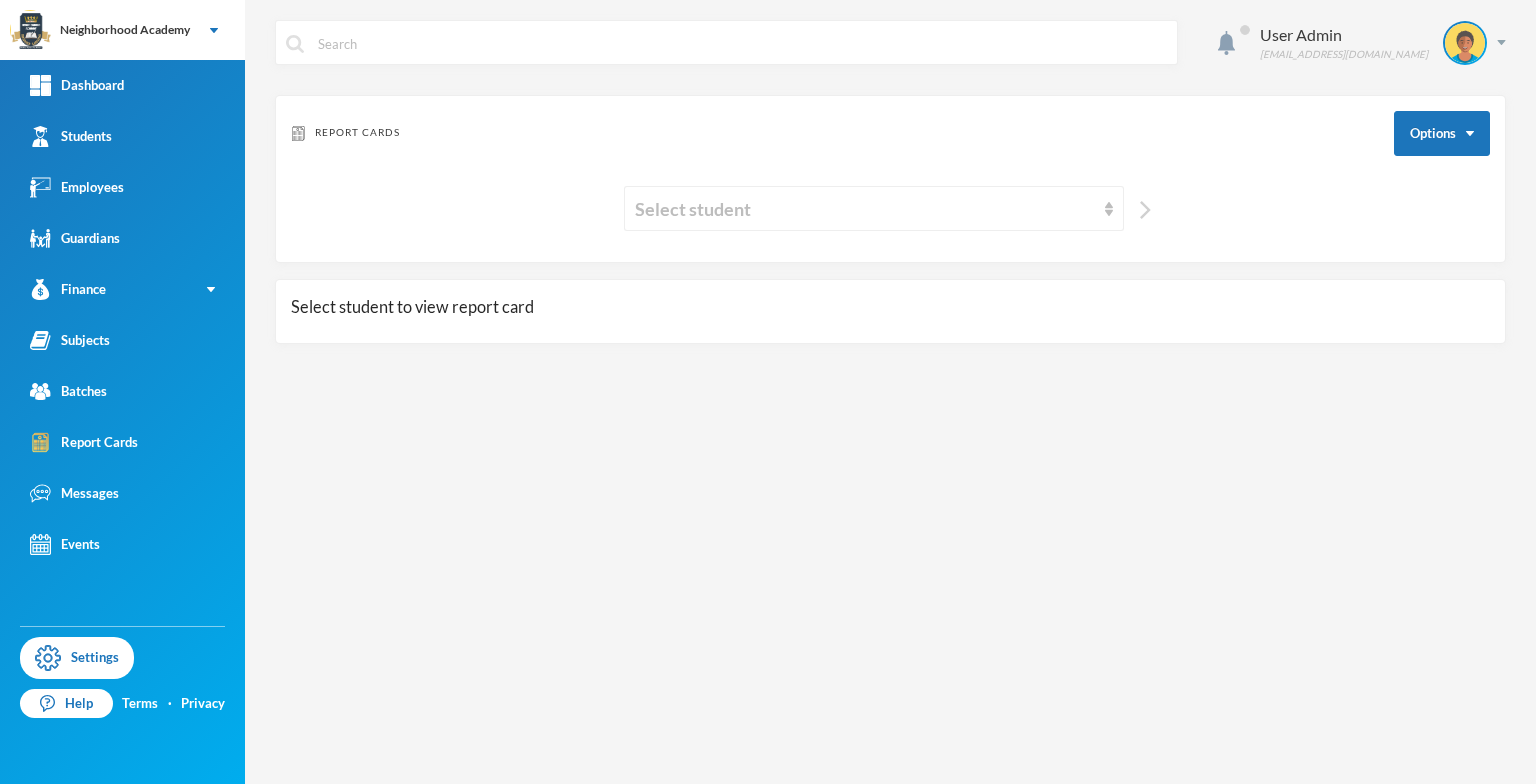 click at bounding box center [1145, 210] 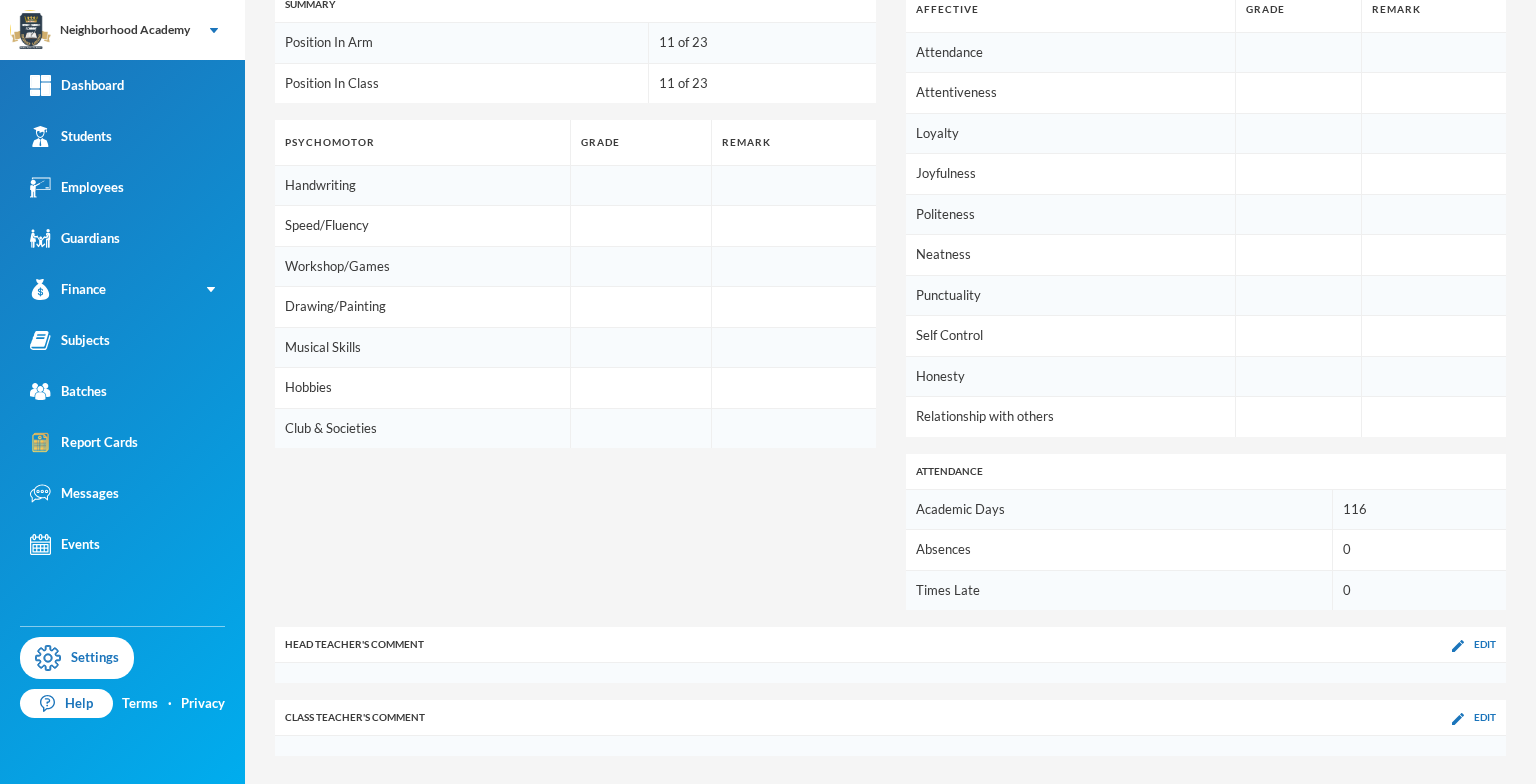 scroll, scrollTop: 855, scrollLeft: 0, axis: vertical 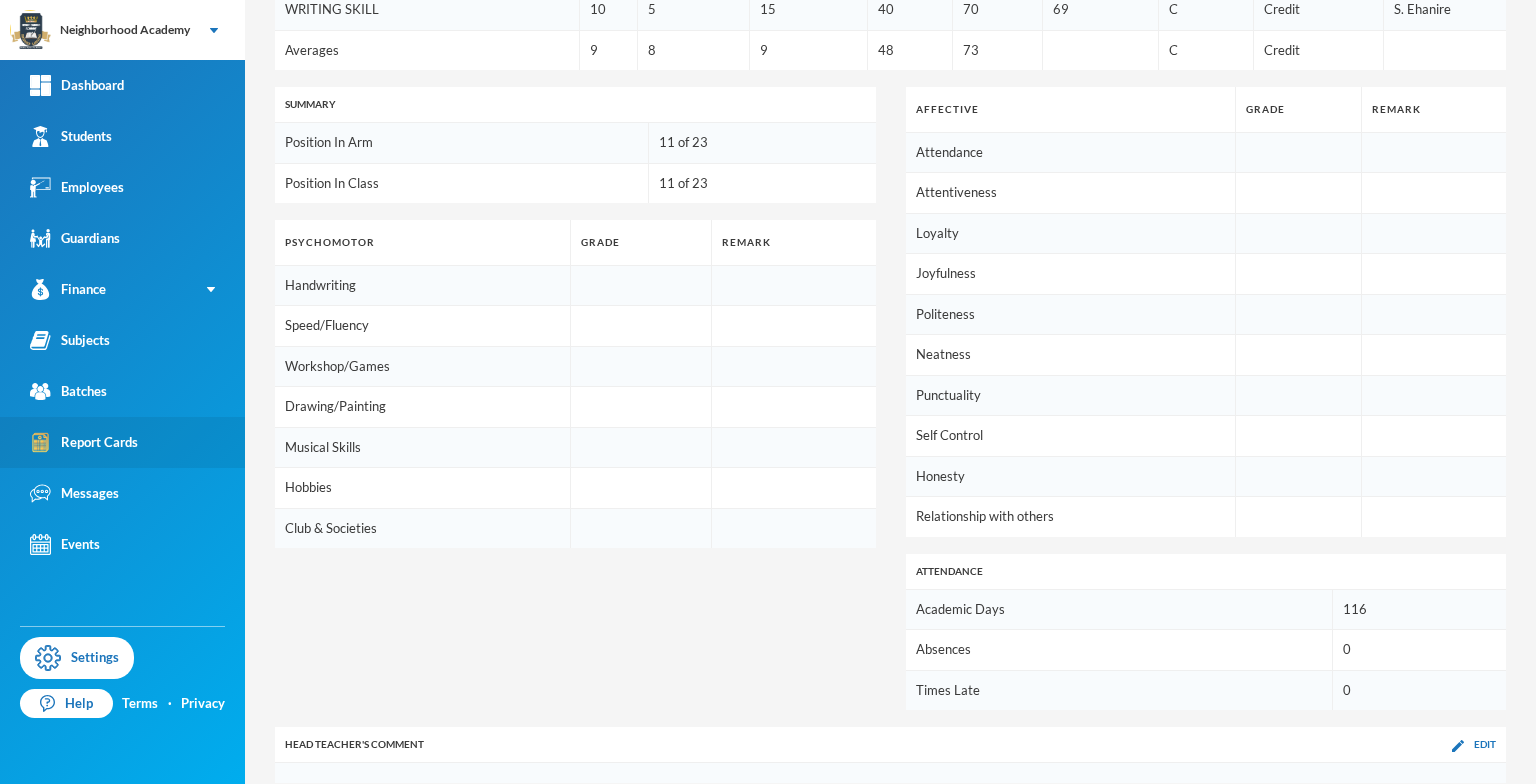 click on "Report Cards" at bounding box center [84, 442] 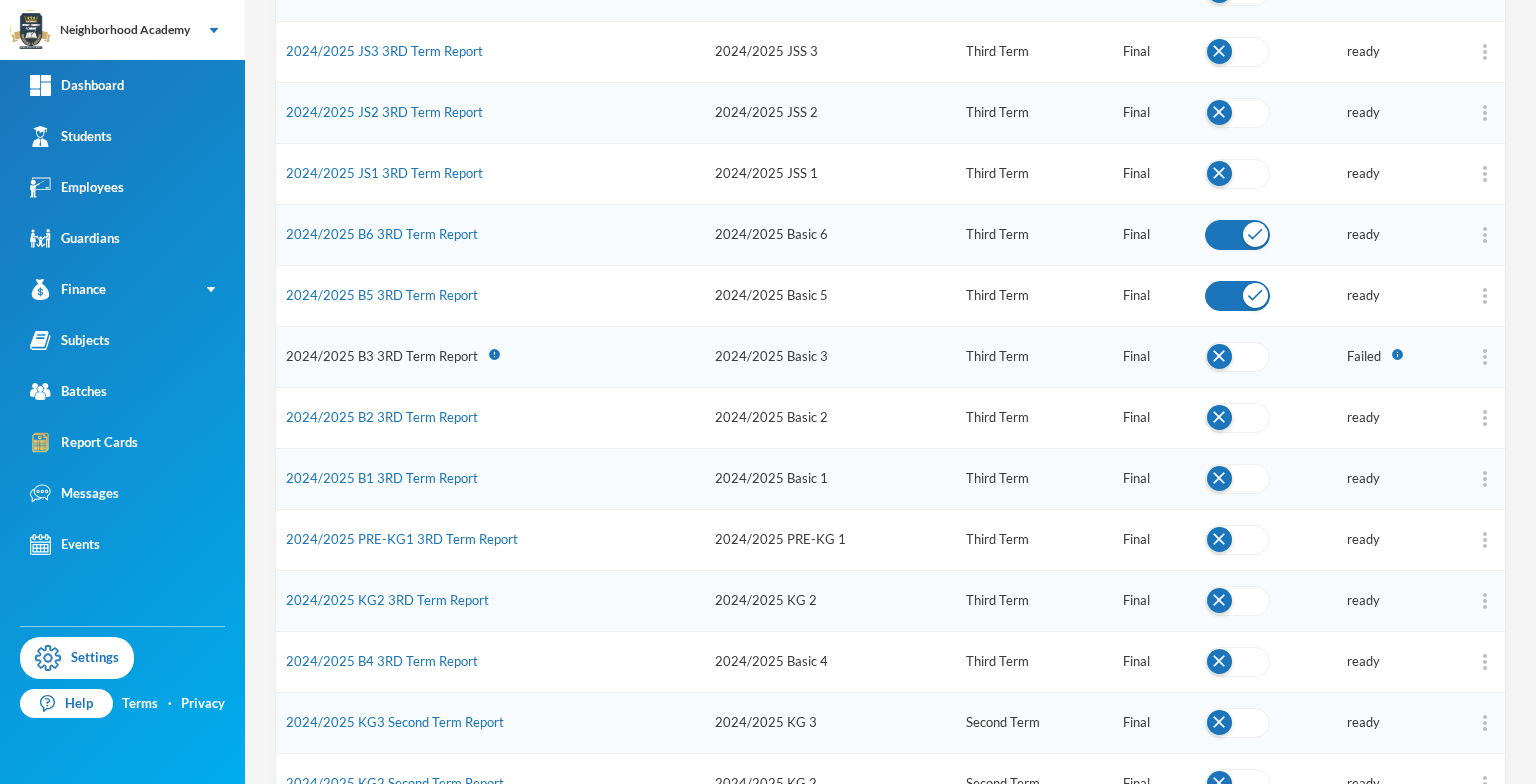 scroll, scrollTop: 755, scrollLeft: 0, axis: vertical 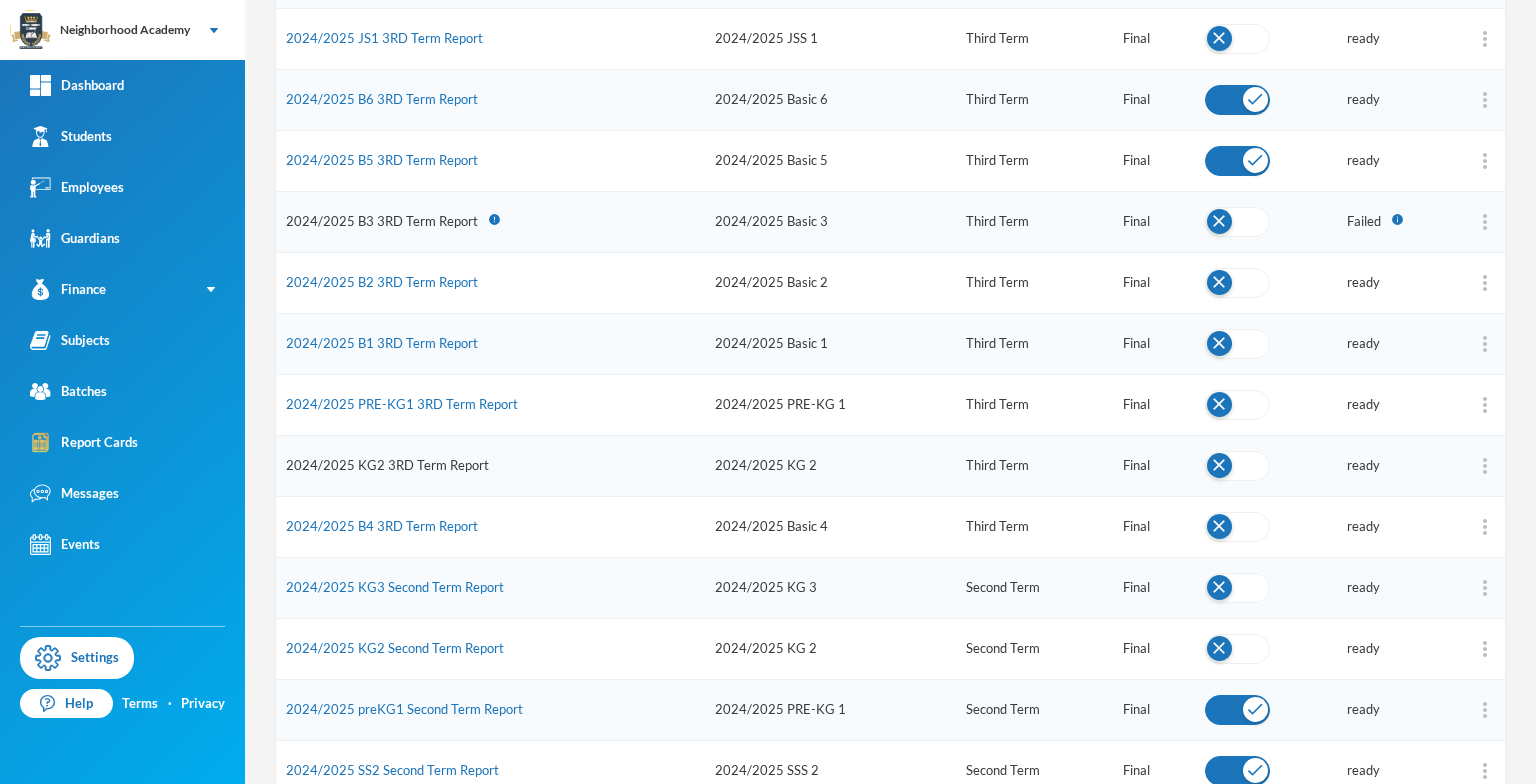 click on "2024/2025 KG2 3RD Term Report" at bounding box center (387, 465) 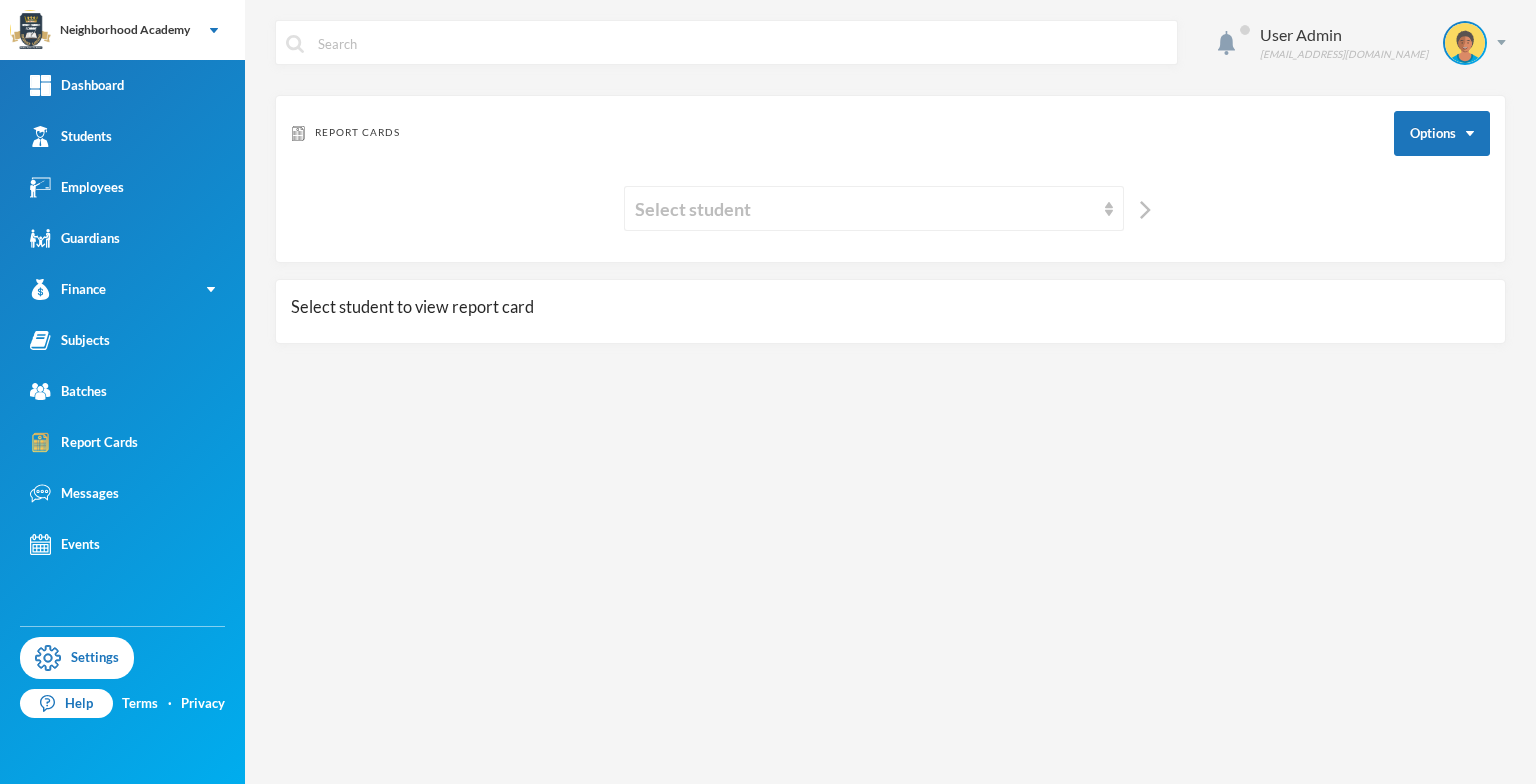 scroll, scrollTop: 0, scrollLeft: 0, axis: both 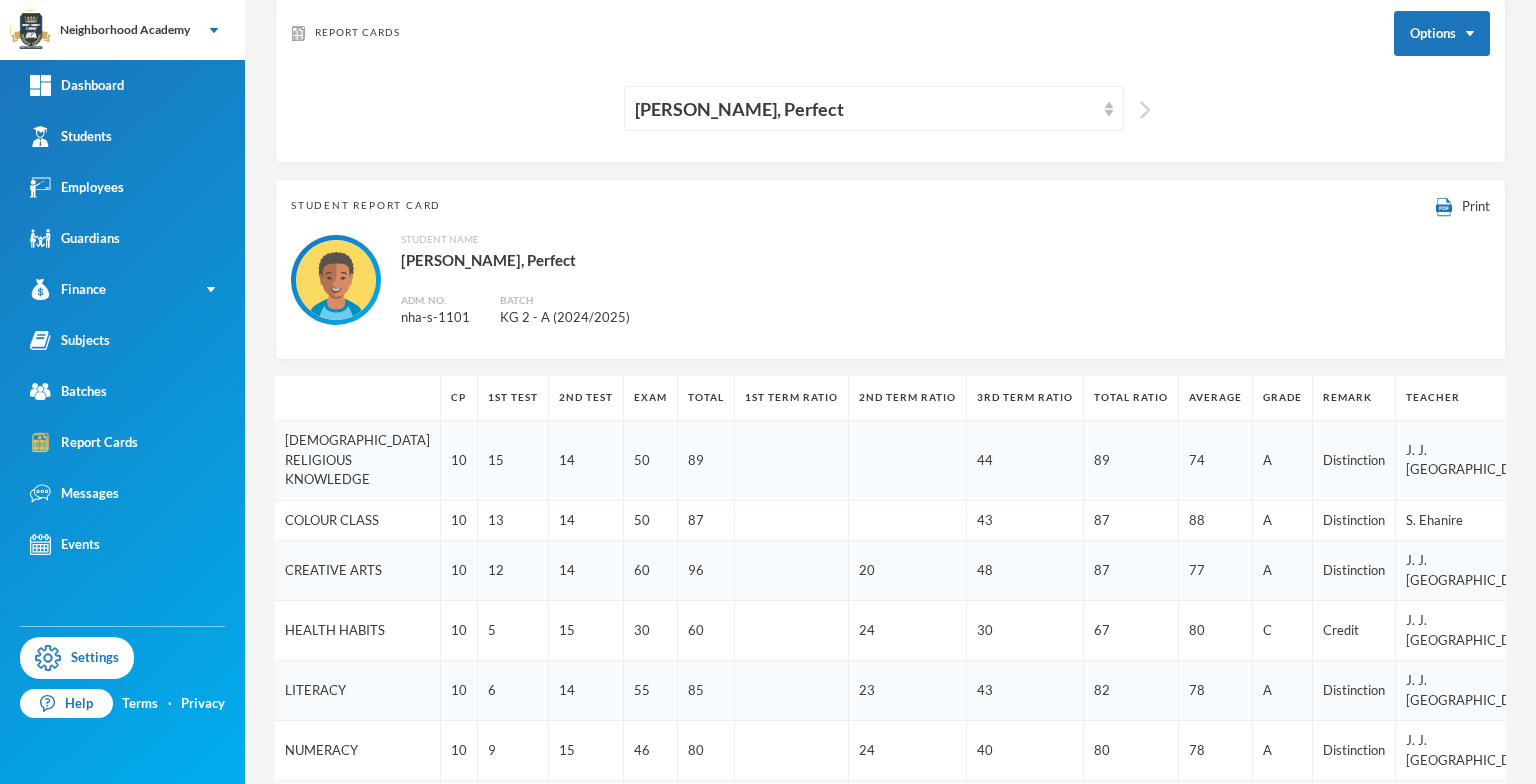 click at bounding box center [1145, 110] 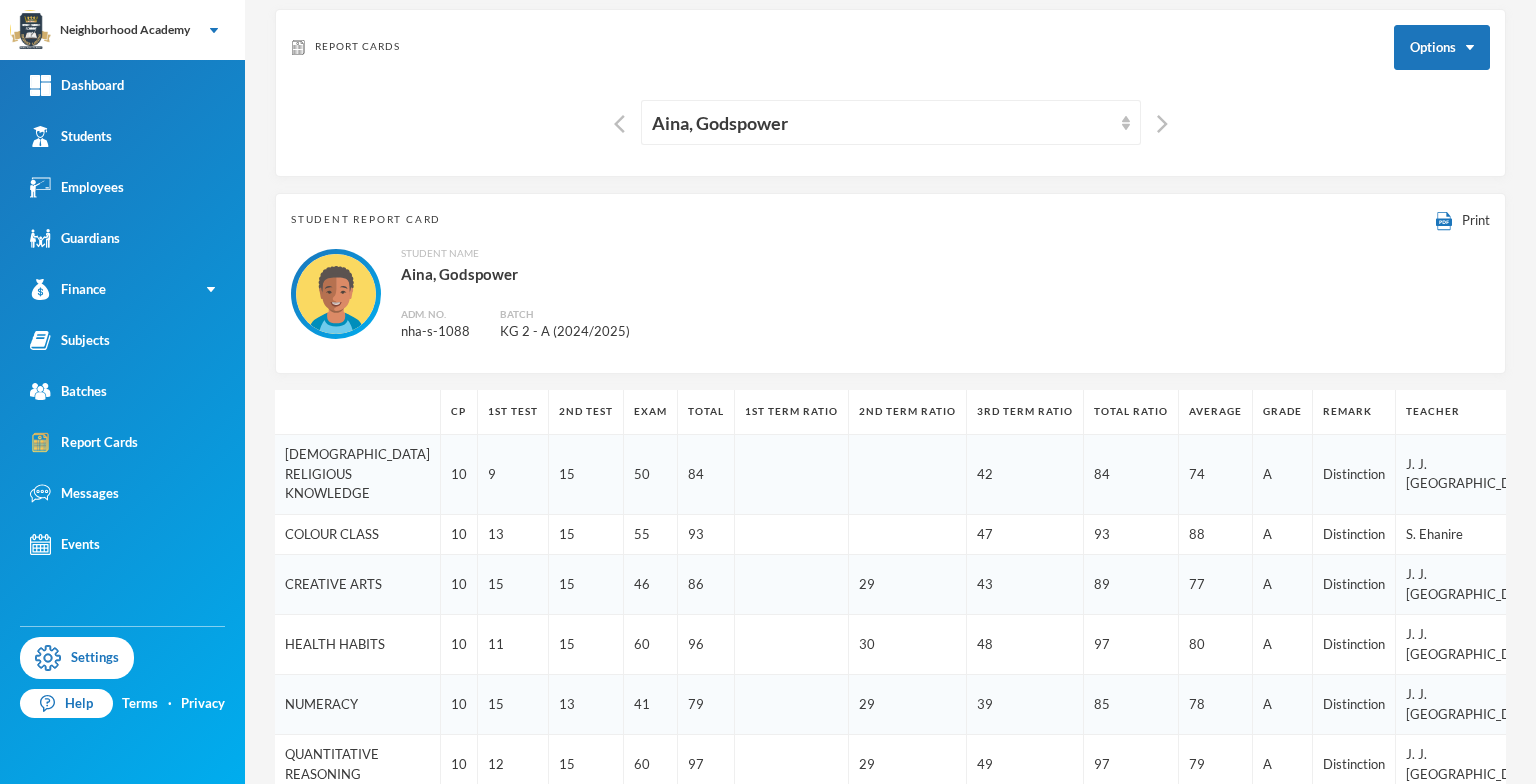 scroll, scrollTop: 51, scrollLeft: 0, axis: vertical 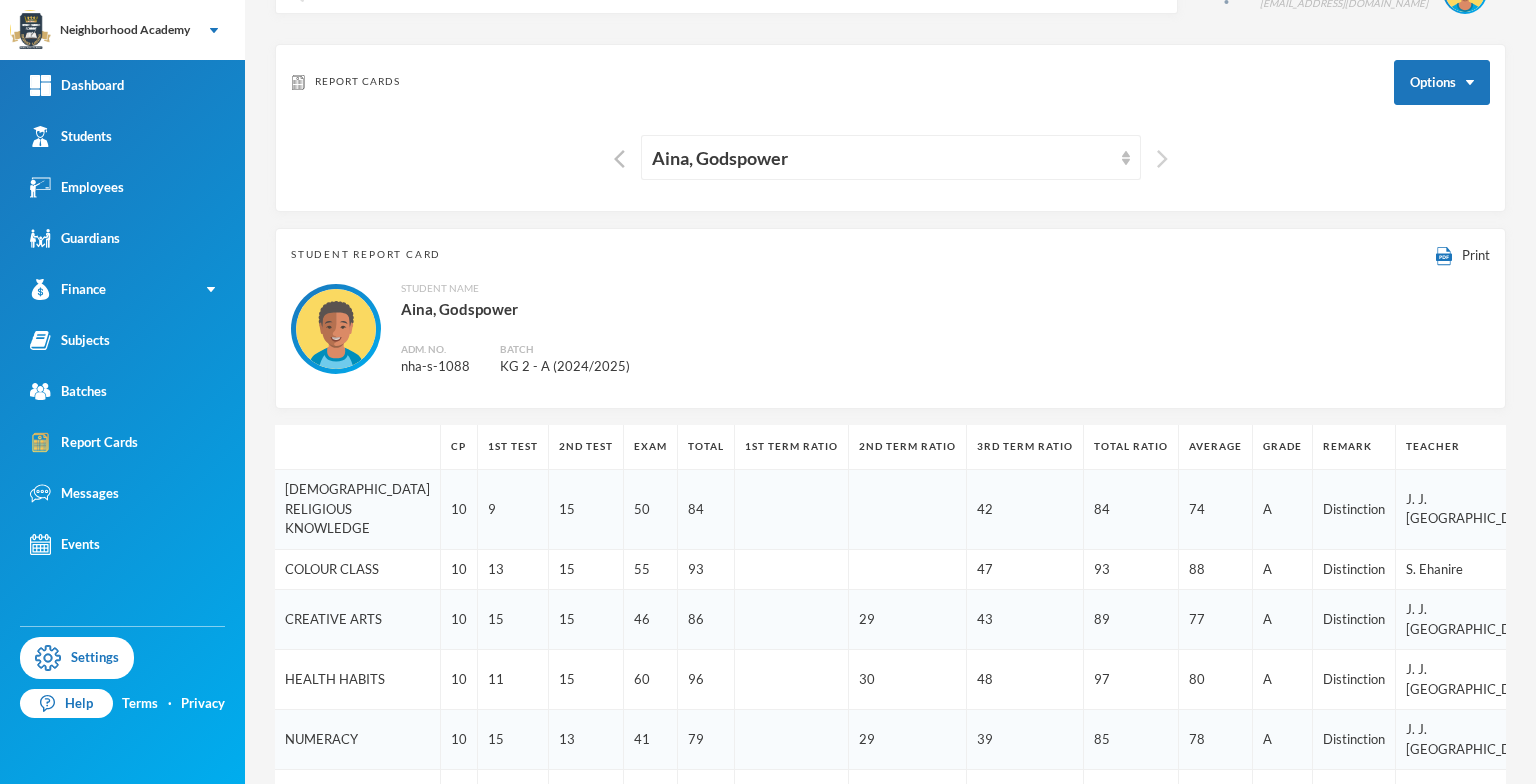 click at bounding box center [1162, 159] 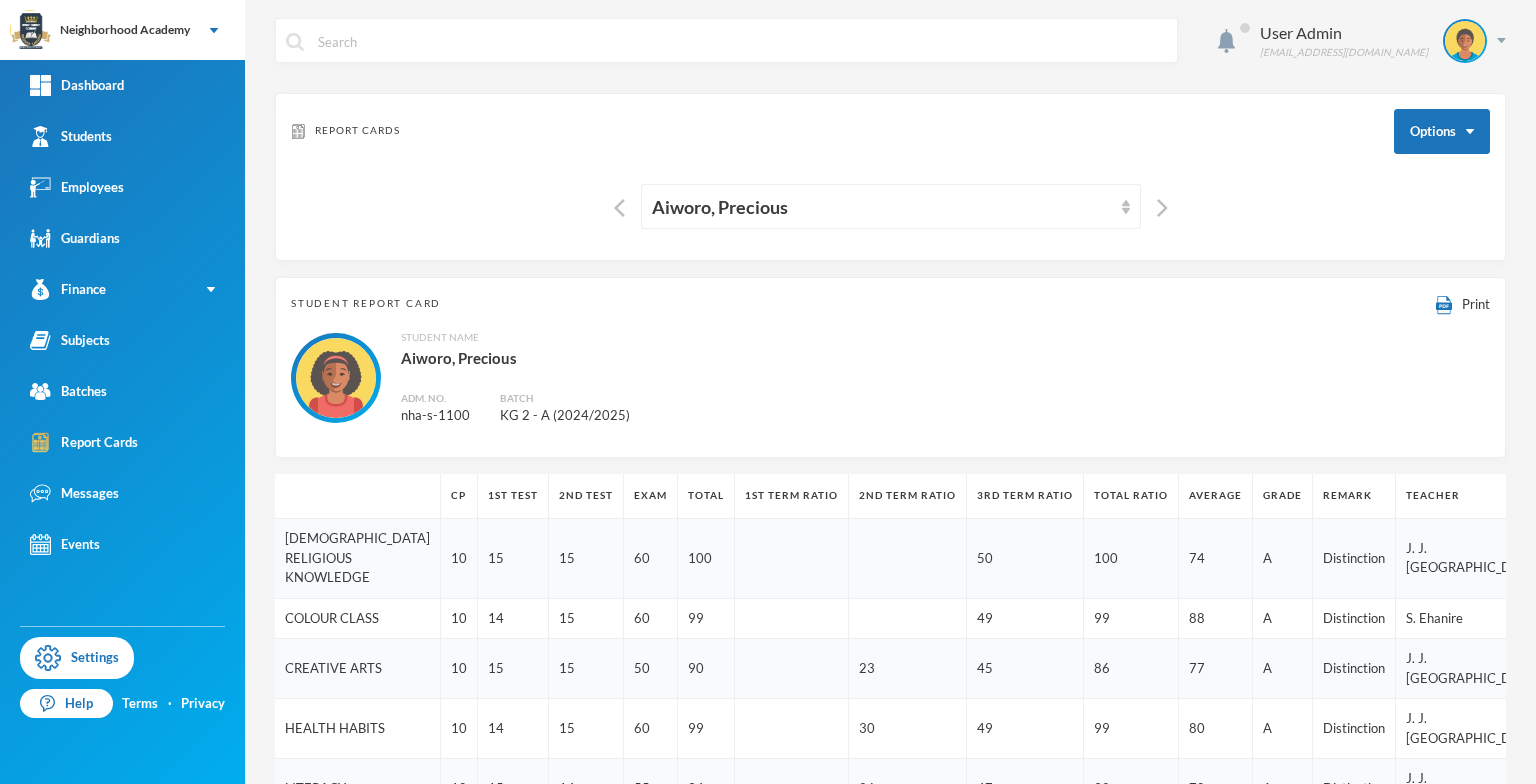 scroll, scrollTop: 0, scrollLeft: 0, axis: both 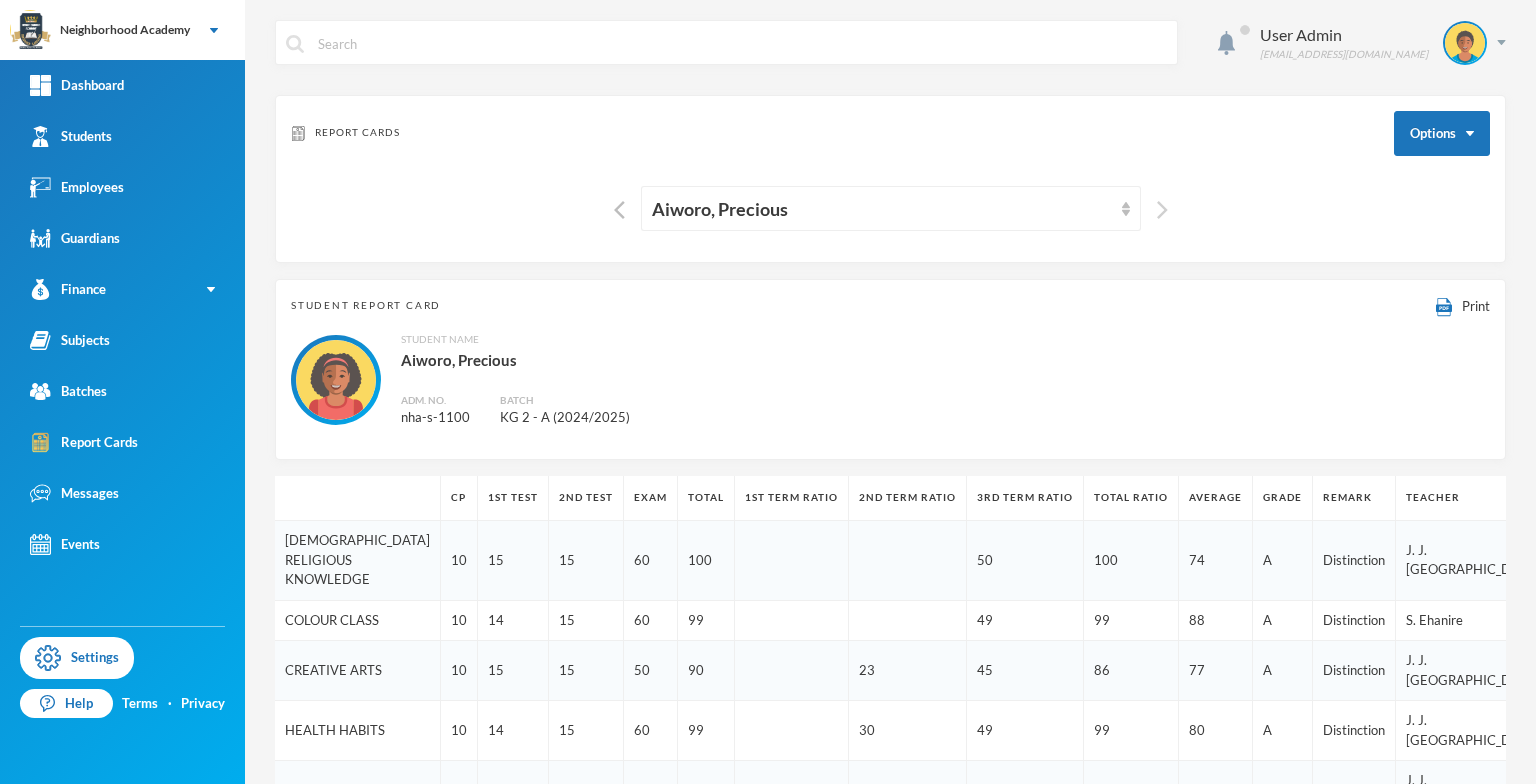 click at bounding box center (1162, 210) 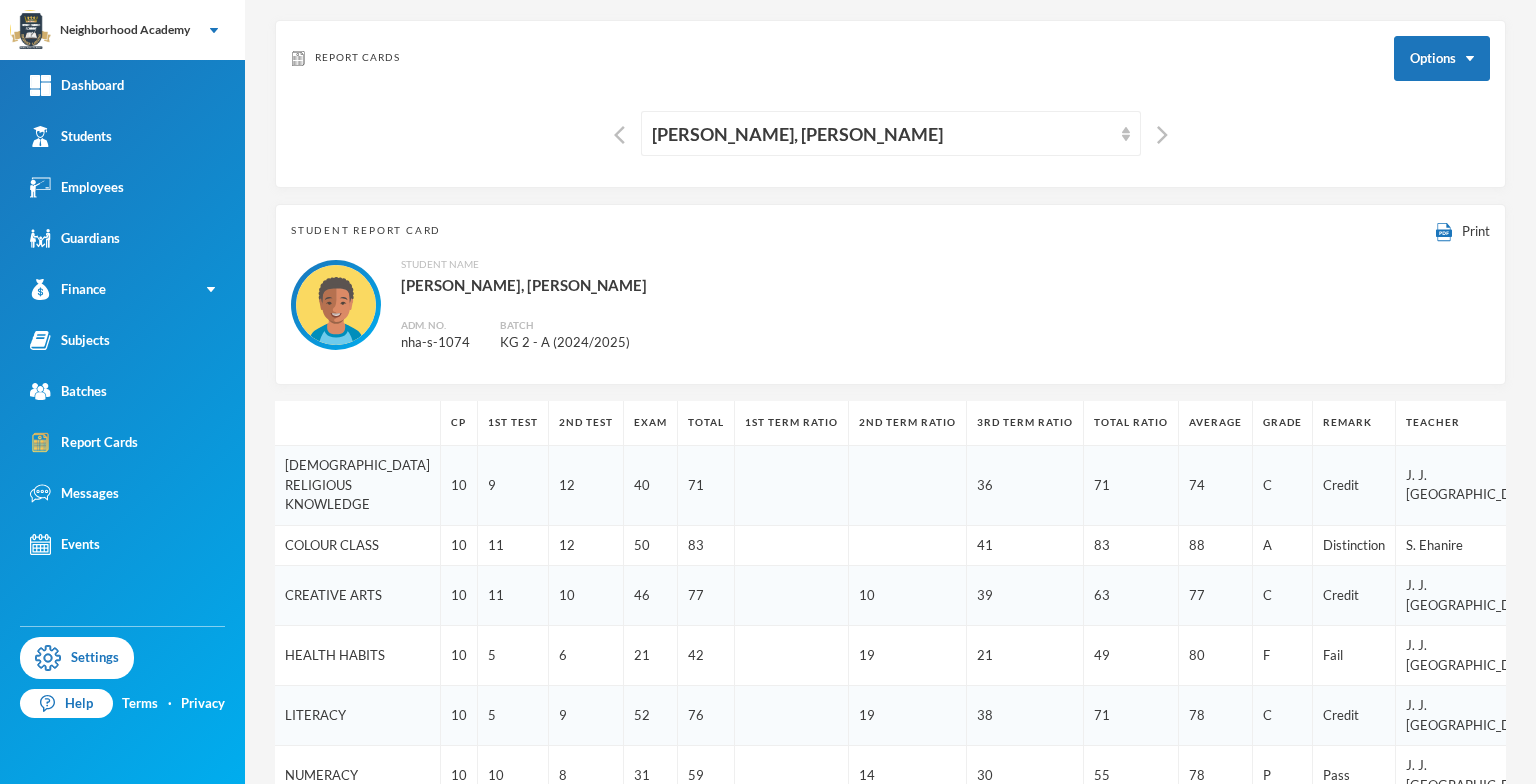 scroll, scrollTop: 11, scrollLeft: 0, axis: vertical 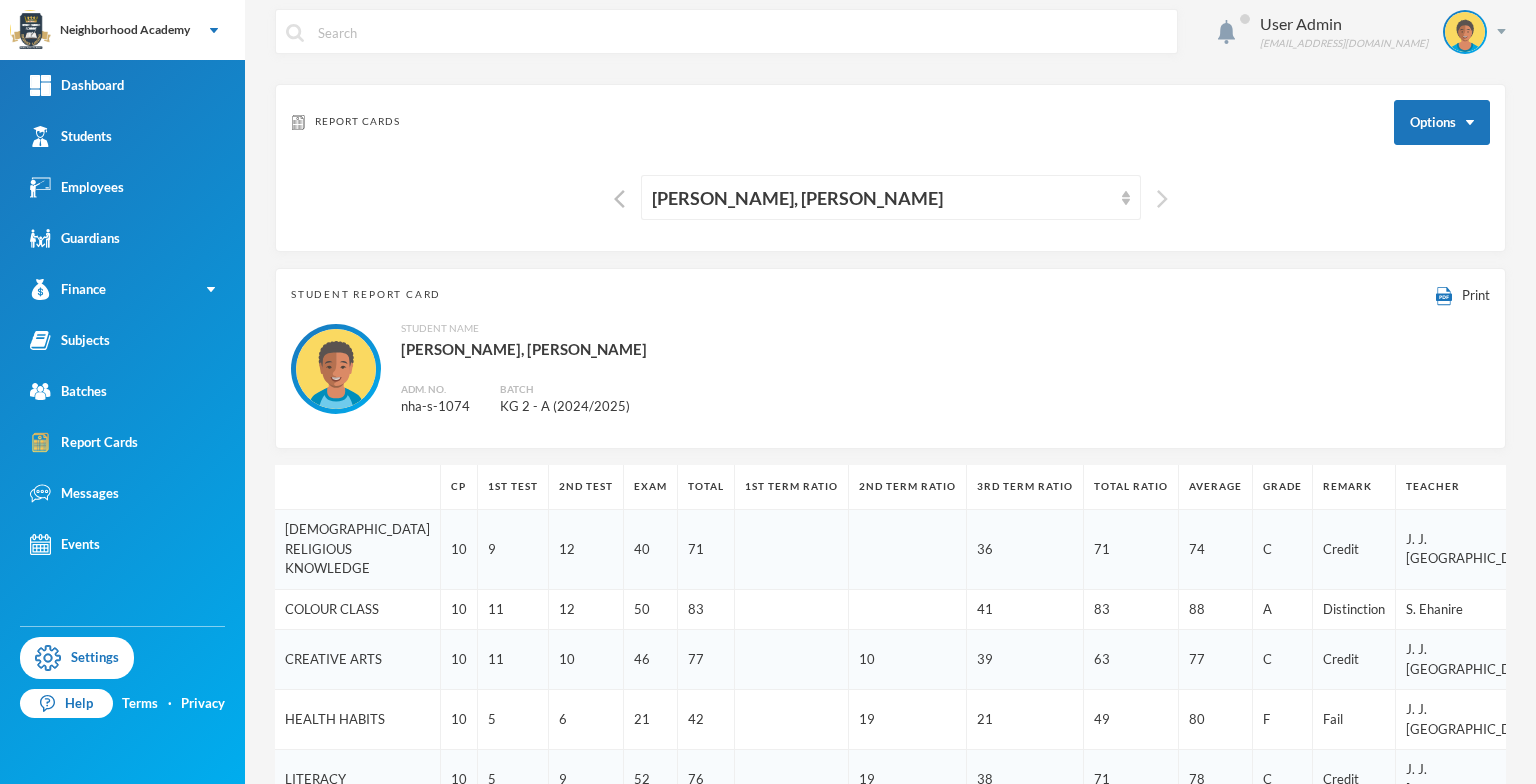click at bounding box center [1162, 199] 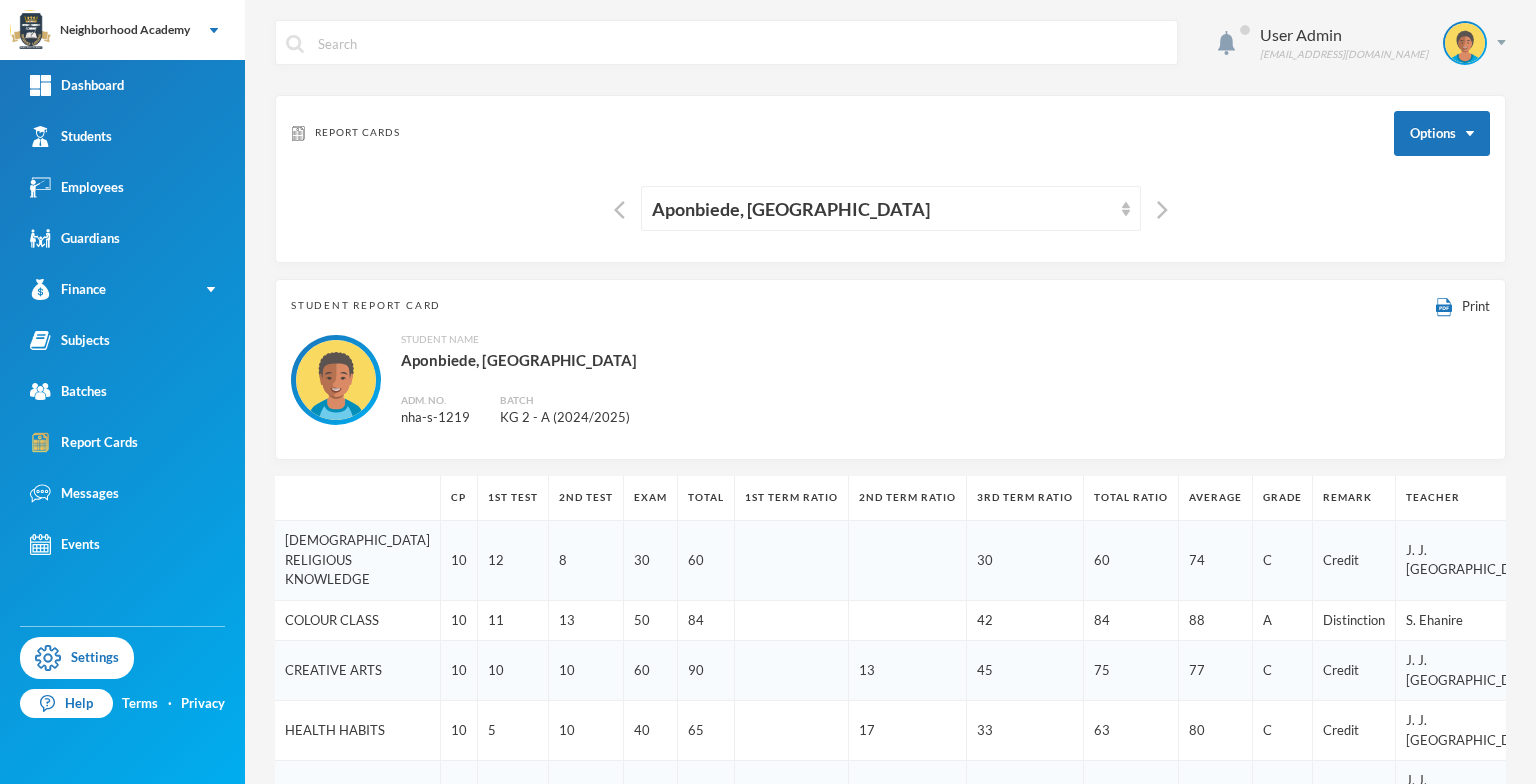 scroll, scrollTop: 0, scrollLeft: 0, axis: both 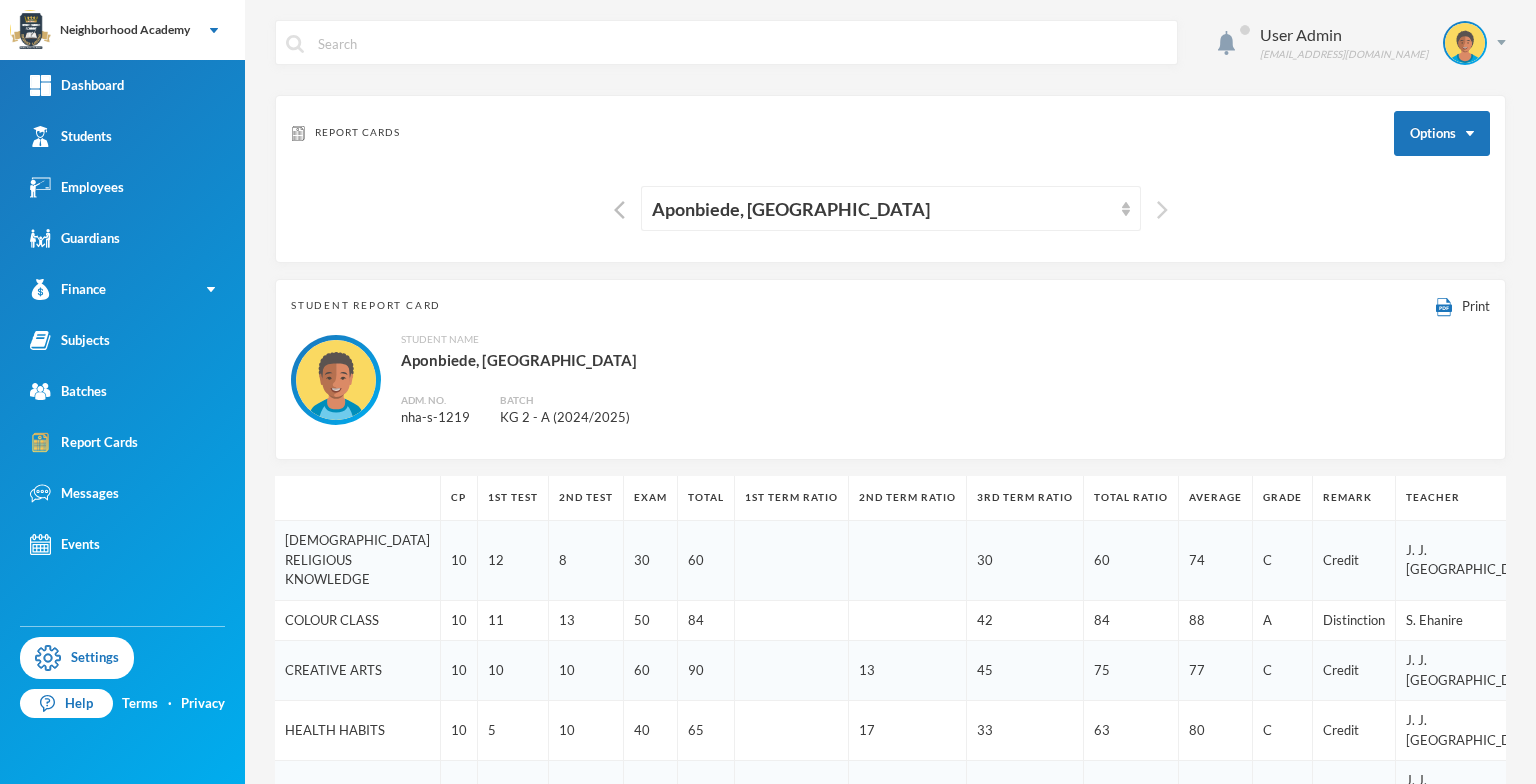 click at bounding box center [1162, 210] 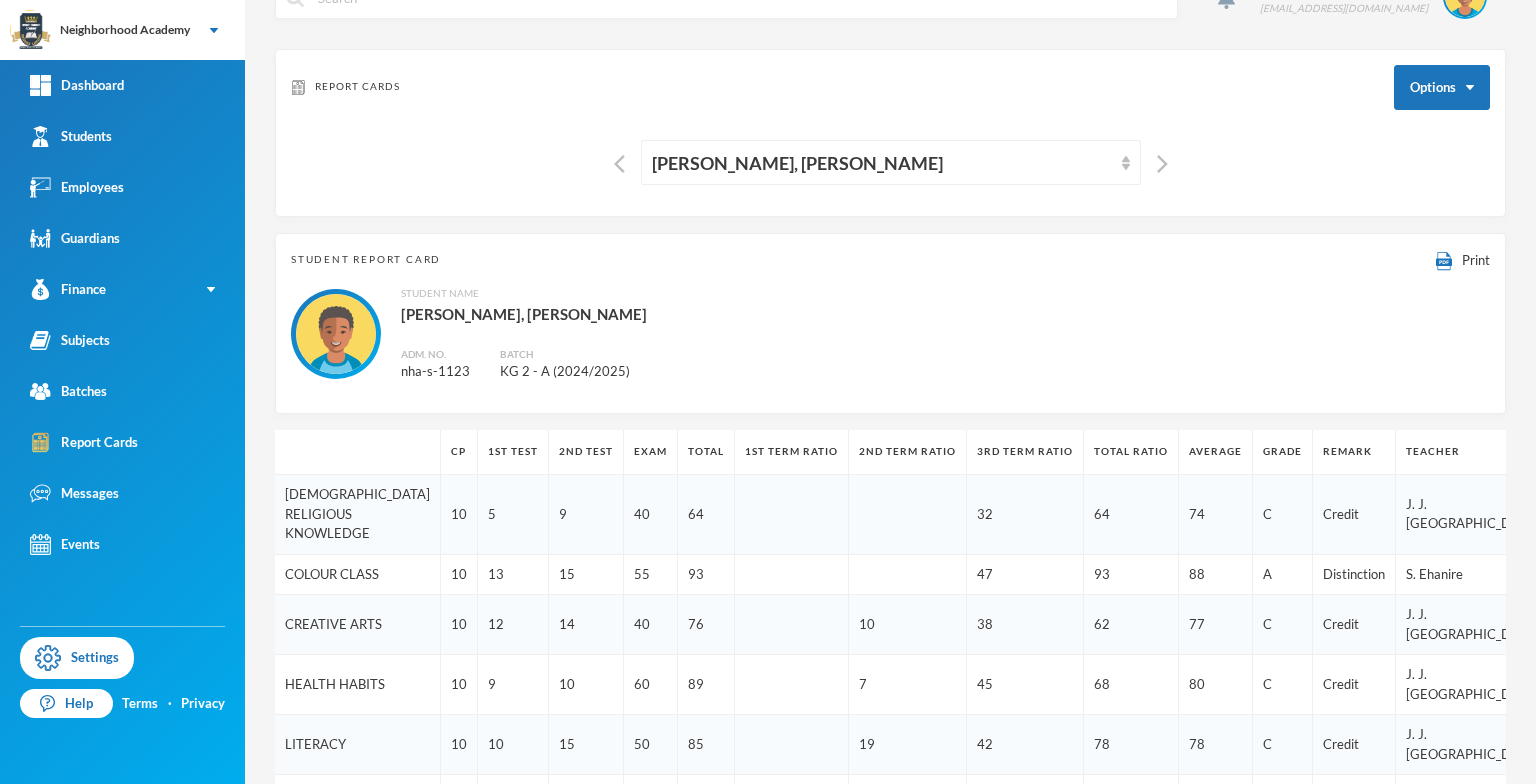 scroll, scrollTop: 11, scrollLeft: 0, axis: vertical 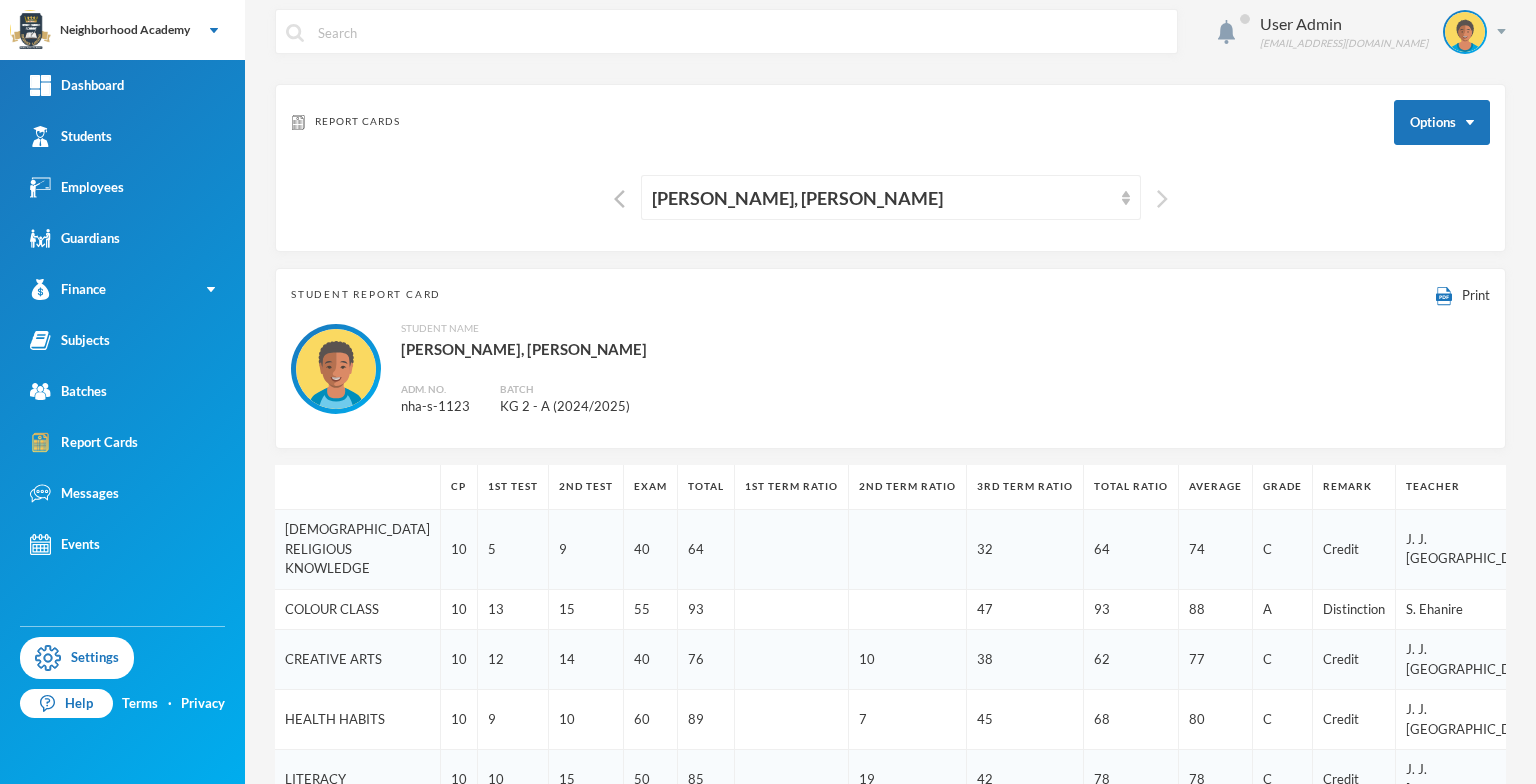 click at bounding box center [1162, 199] 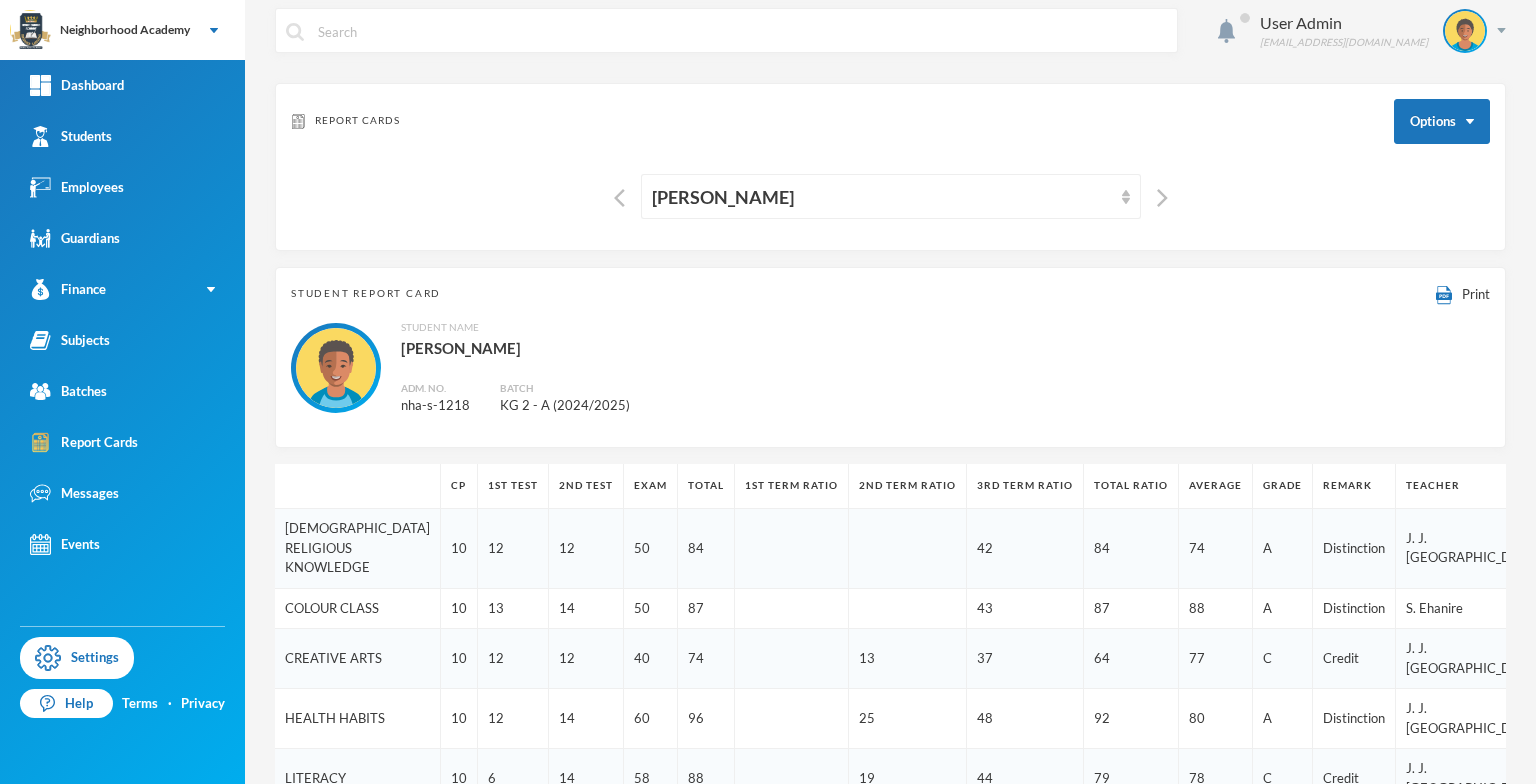 scroll, scrollTop: 11, scrollLeft: 0, axis: vertical 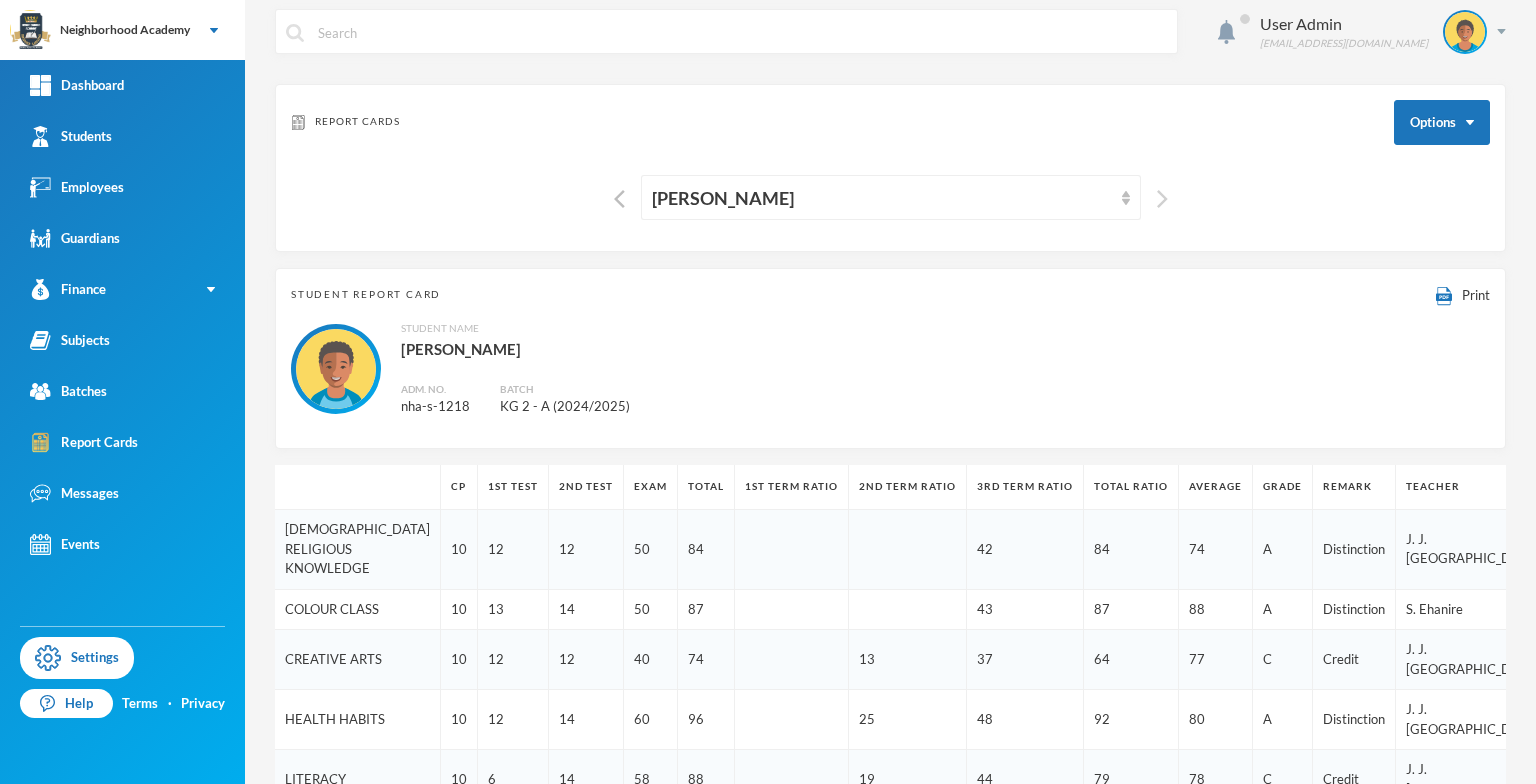 click at bounding box center [1162, 199] 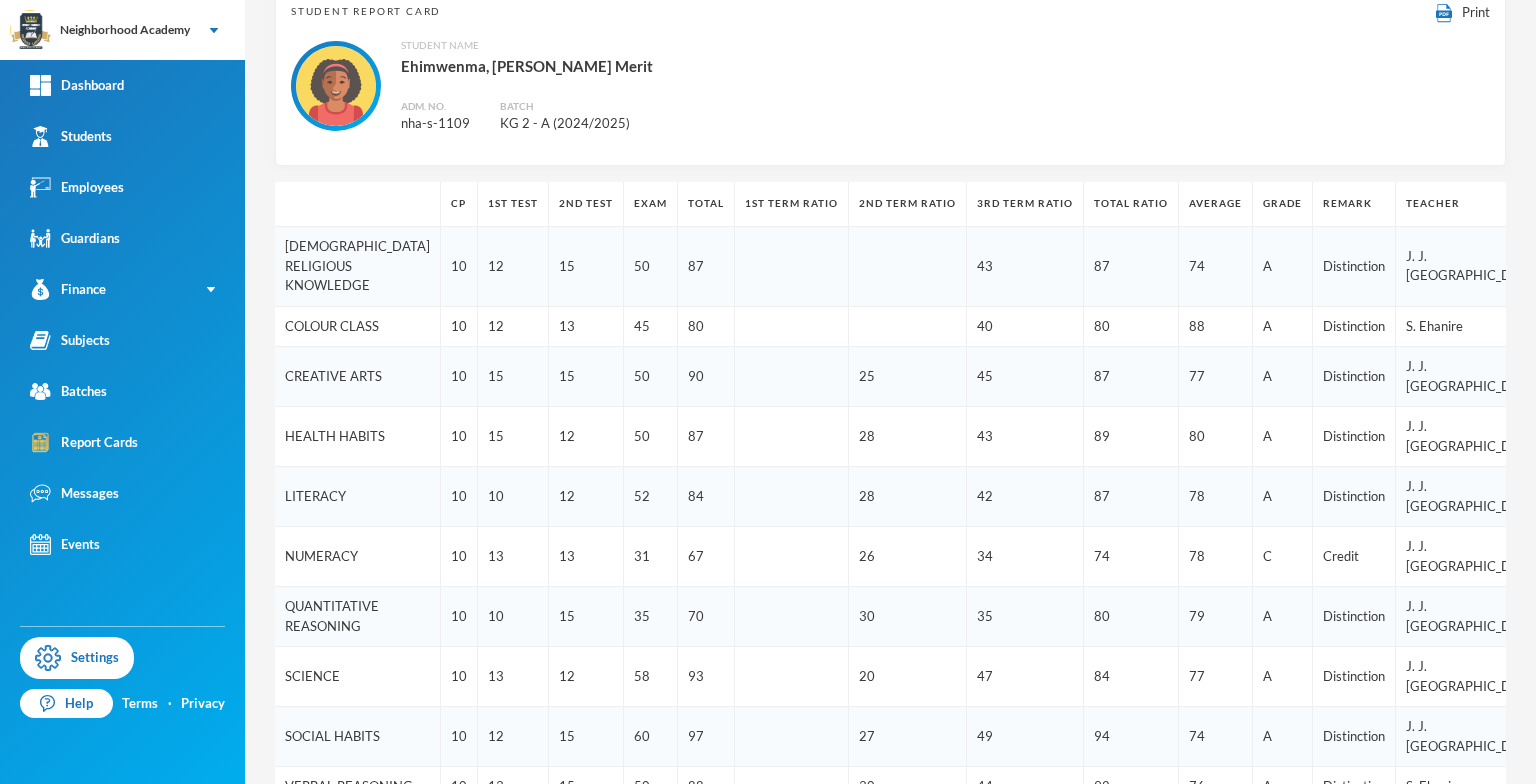 scroll, scrollTop: 111, scrollLeft: 0, axis: vertical 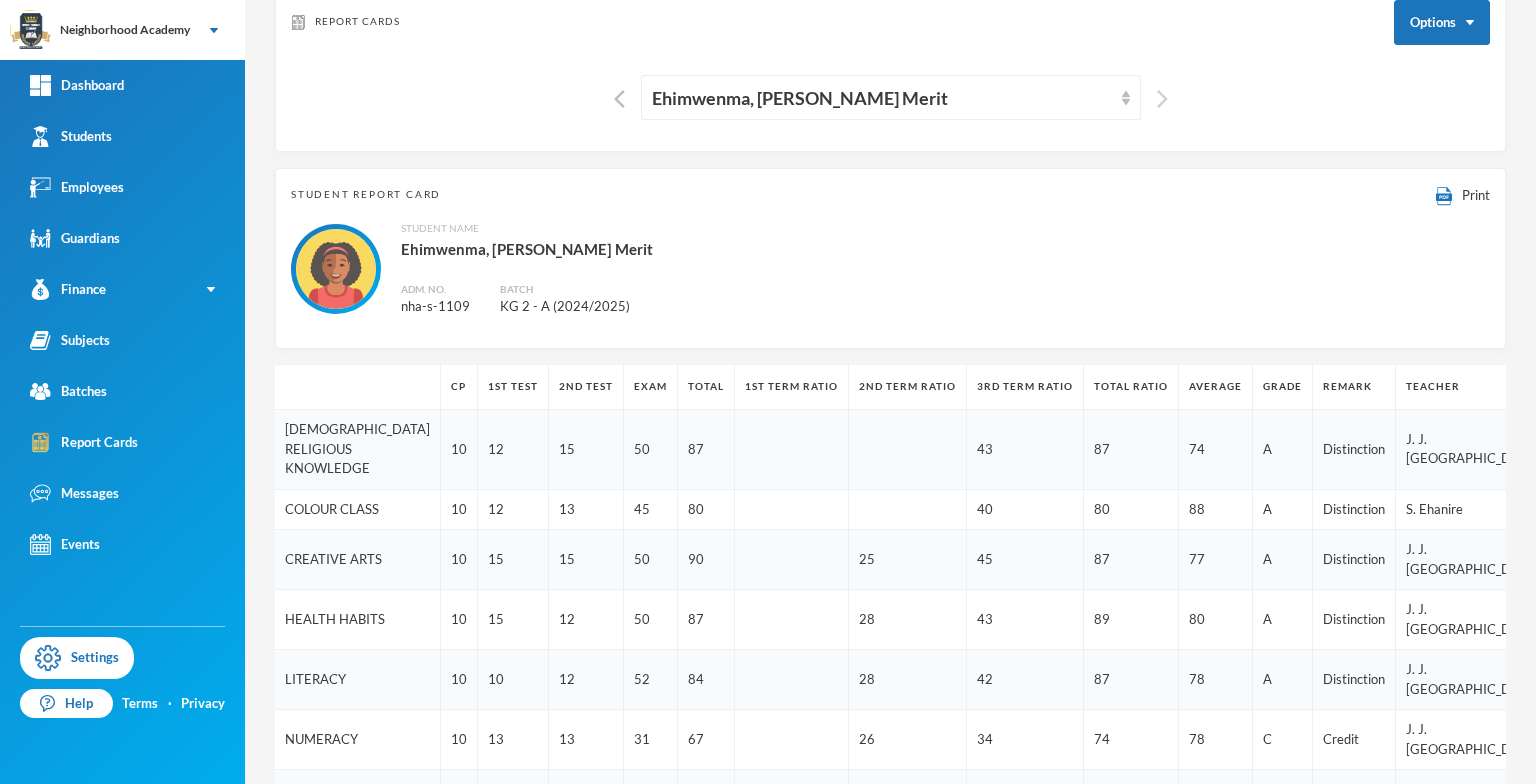 click at bounding box center [1162, 99] 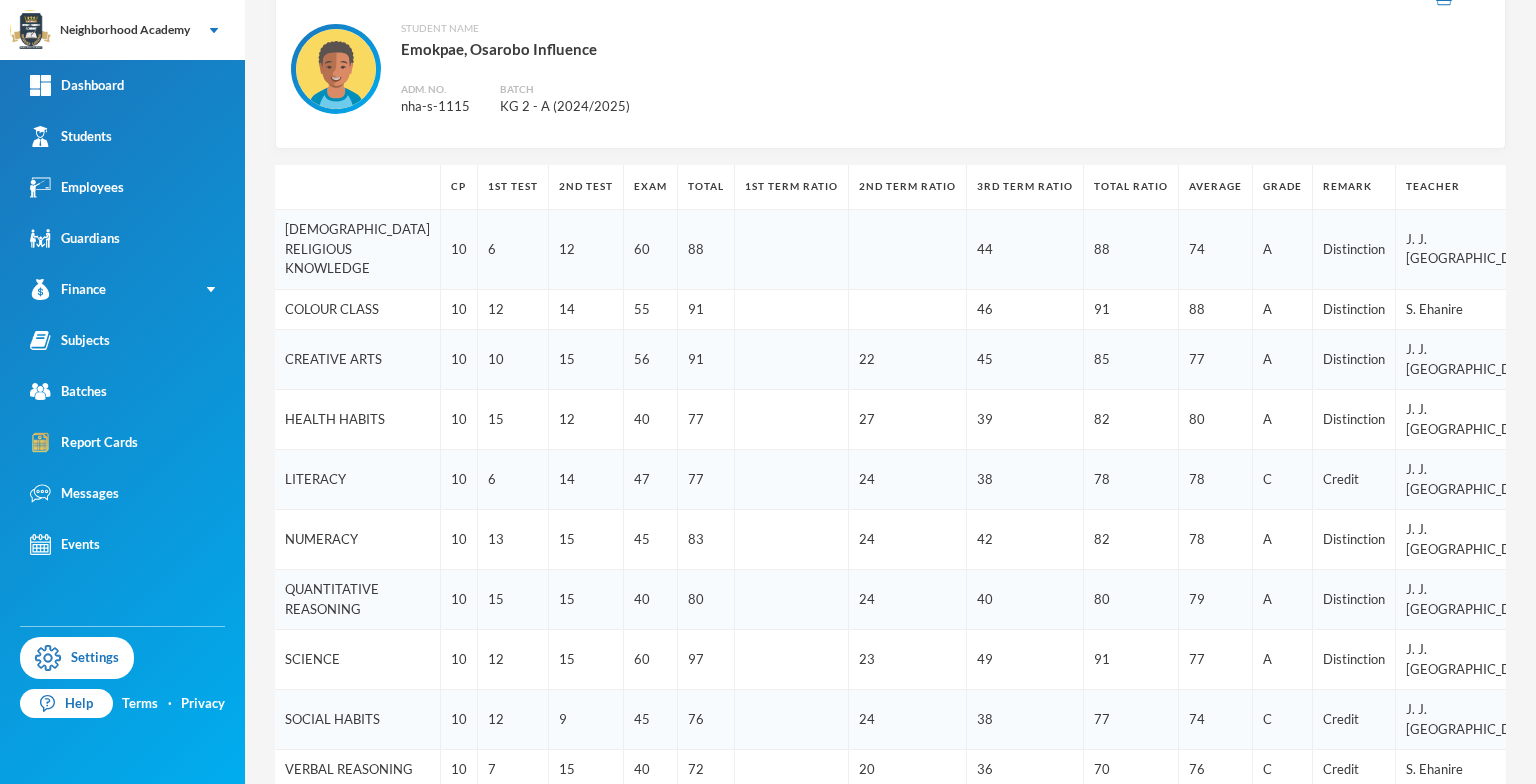 scroll, scrollTop: 11, scrollLeft: 0, axis: vertical 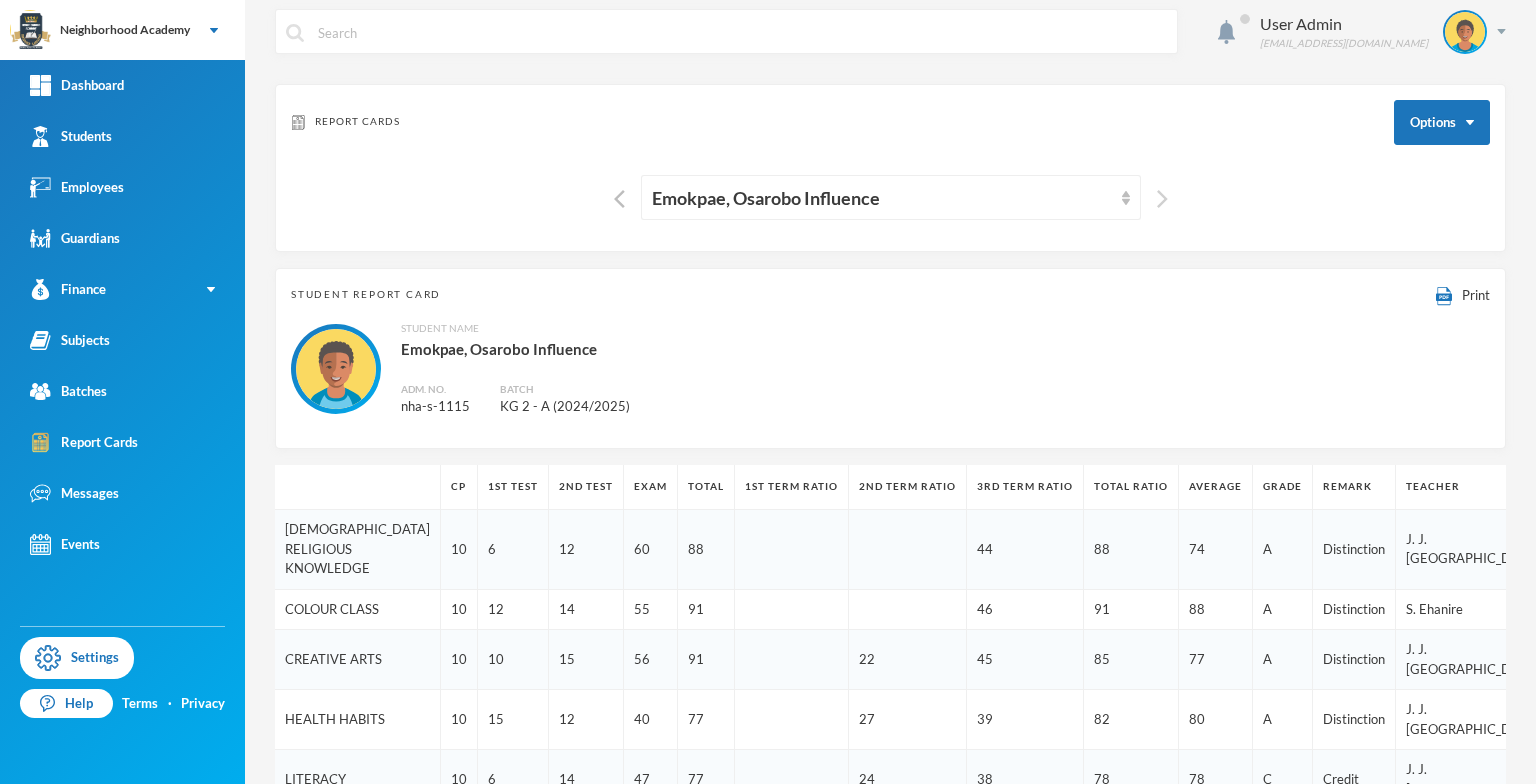 click at bounding box center (1162, 199) 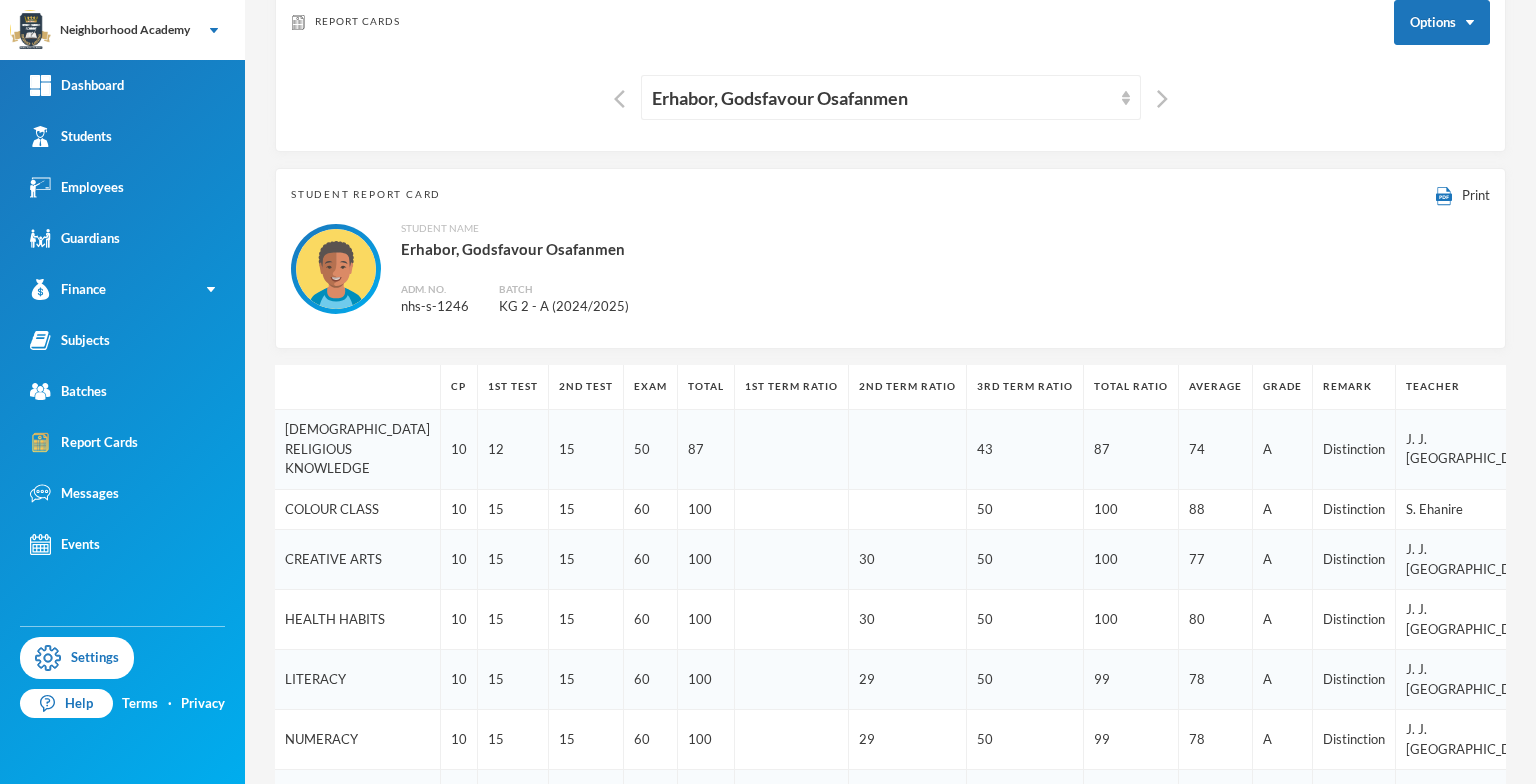 scroll, scrollTop: 0, scrollLeft: 0, axis: both 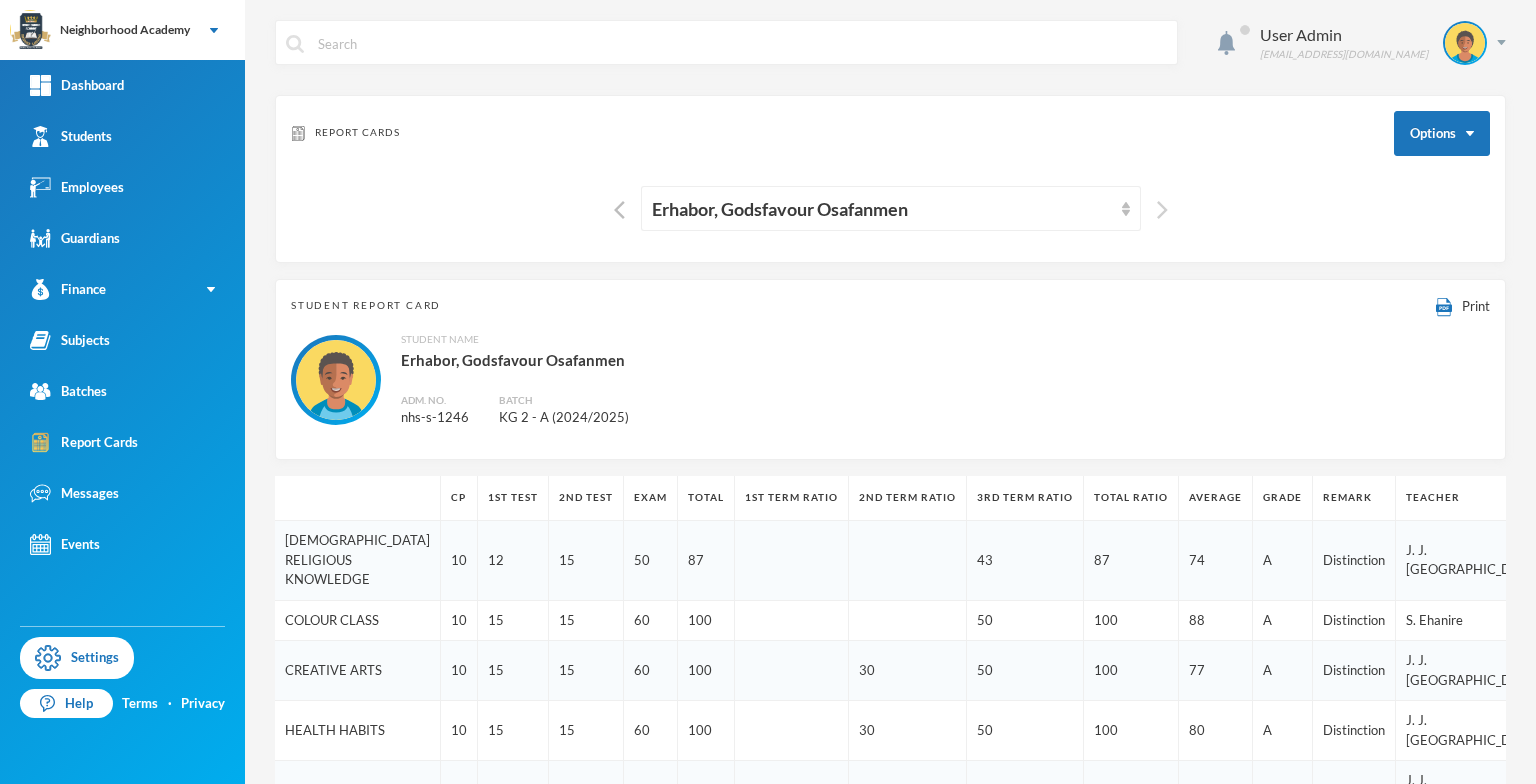click at bounding box center (1162, 210) 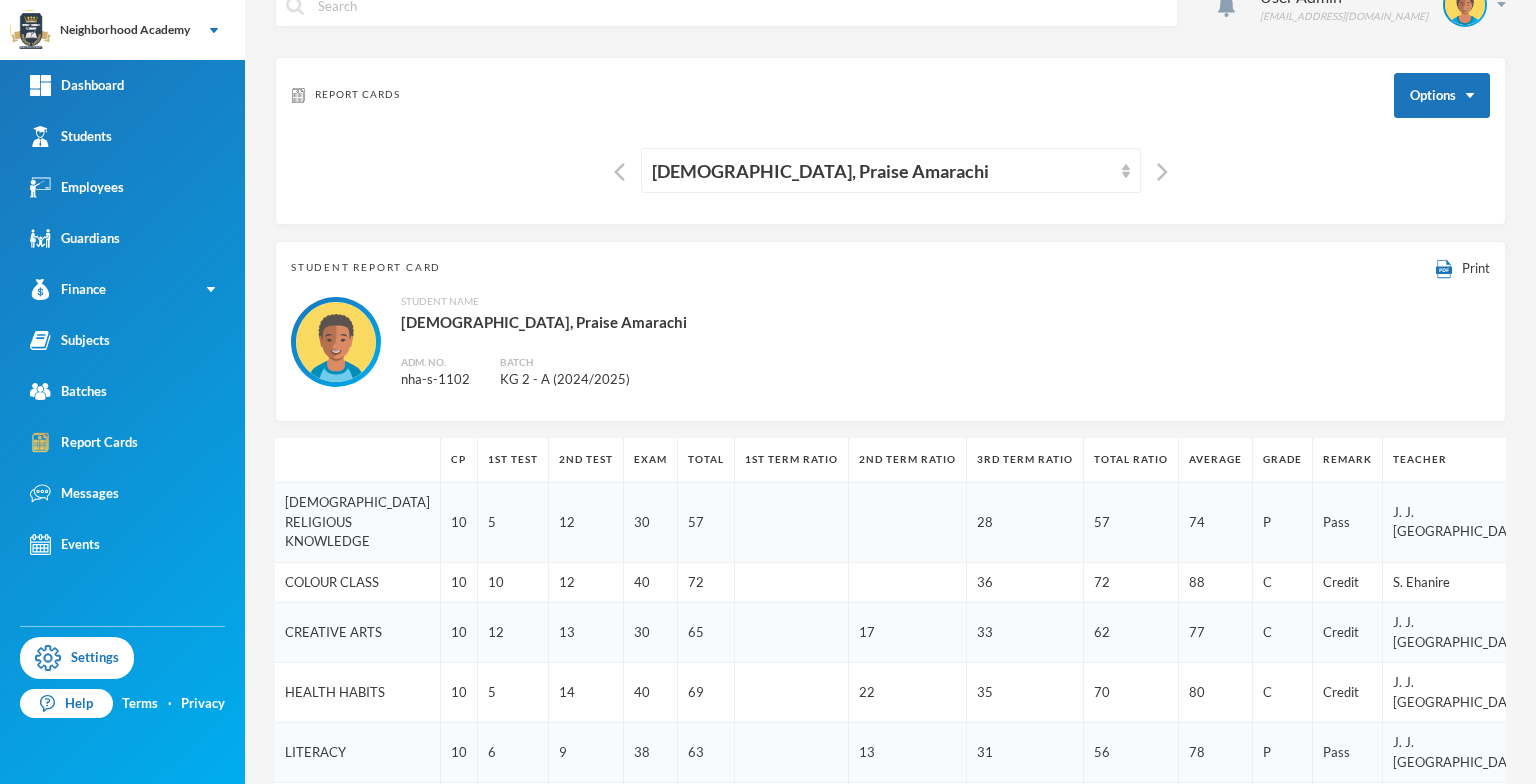 scroll, scrollTop: 0, scrollLeft: 0, axis: both 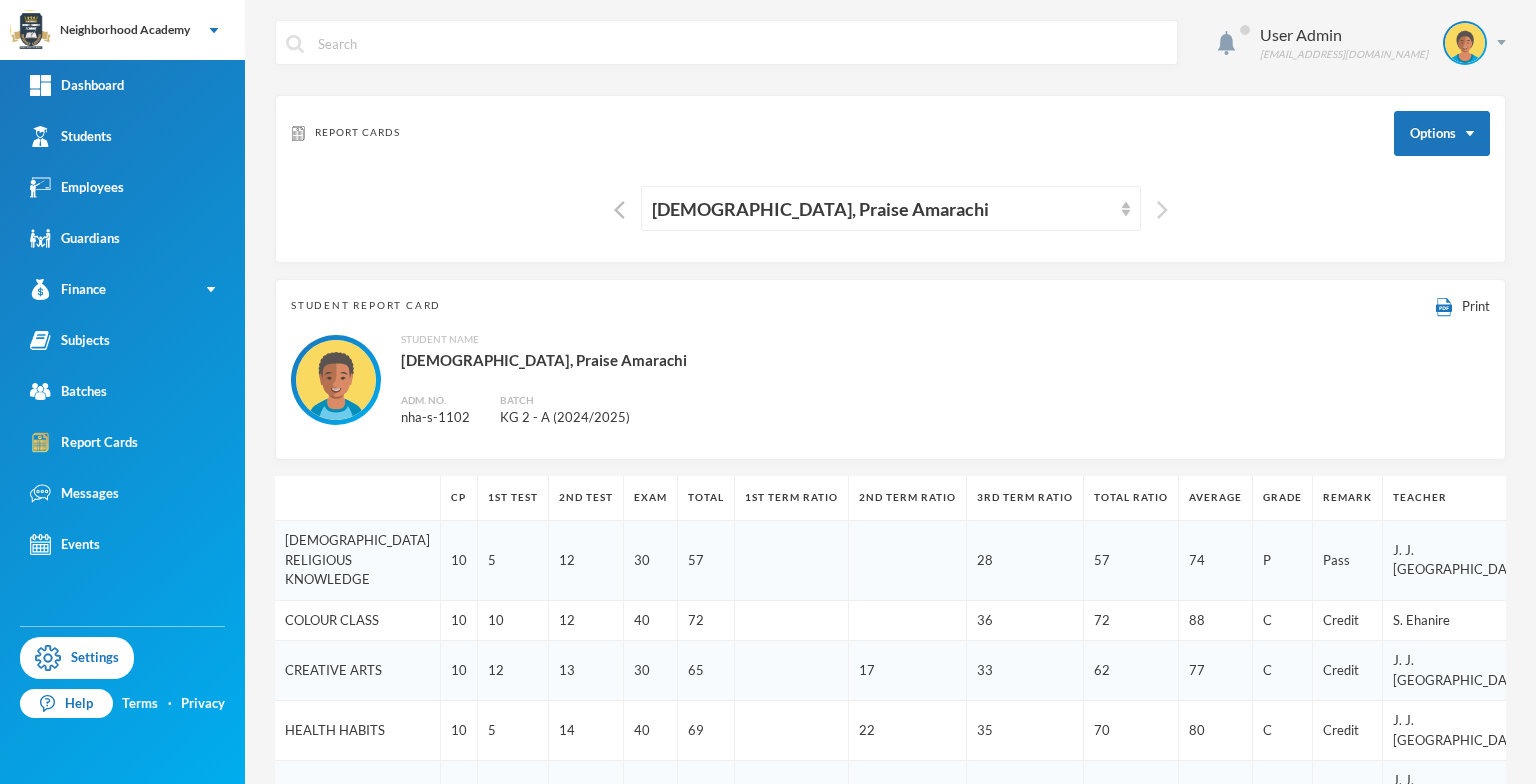 click at bounding box center (1162, 210) 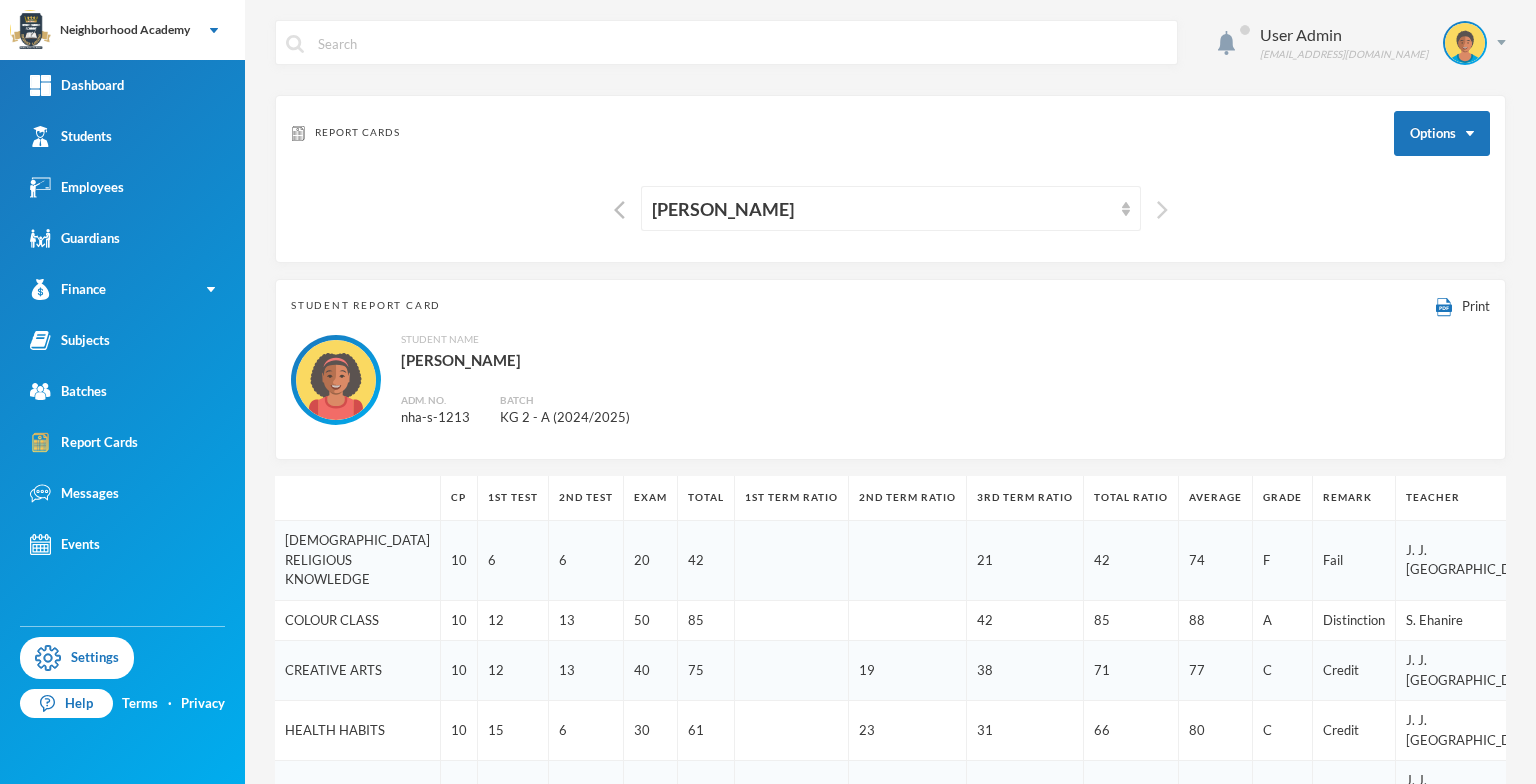 click at bounding box center [1162, 210] 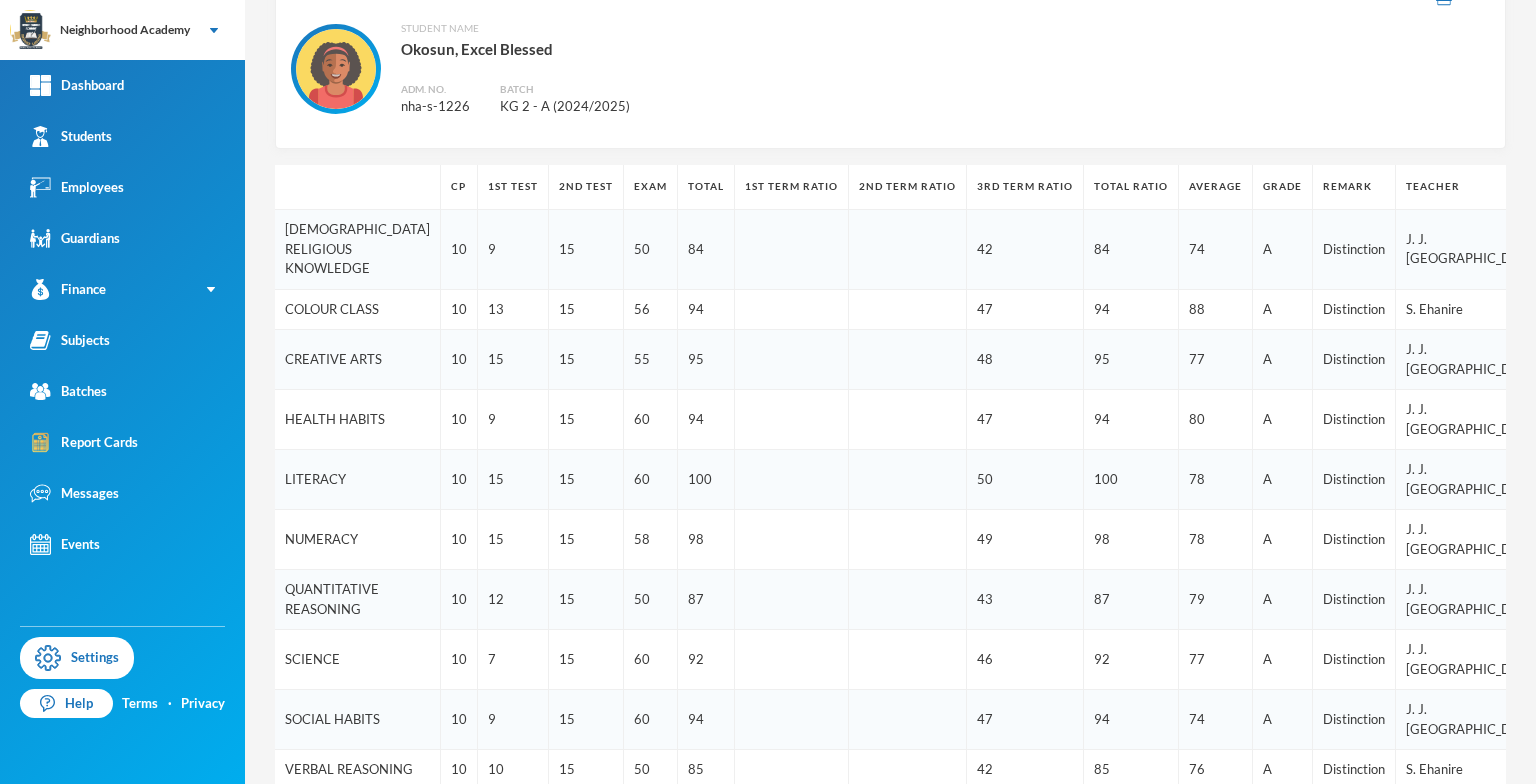 scroll, scrollTop: 0, scrollLeft: 0, axis: both 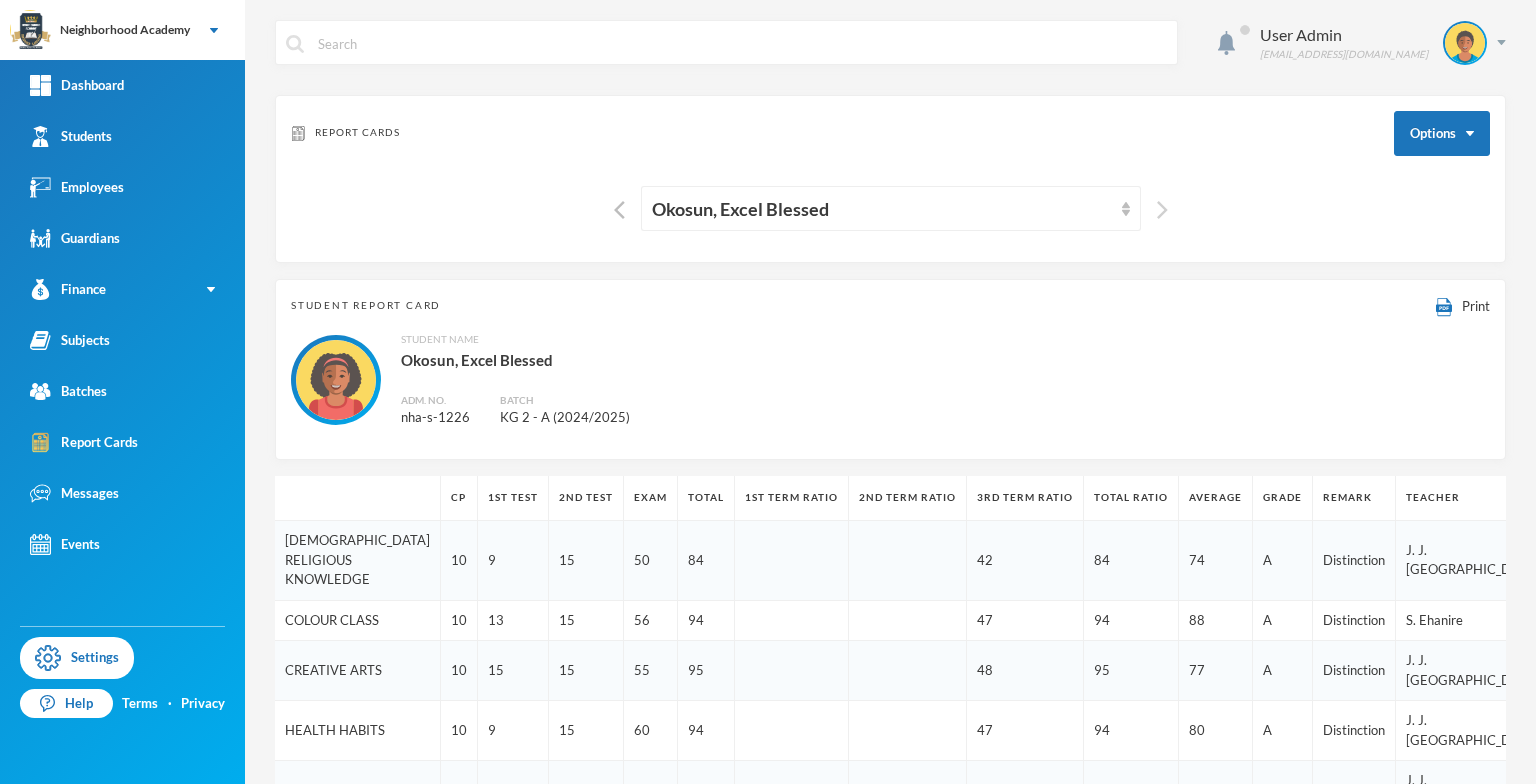 click at bounding box center (1162, 210) 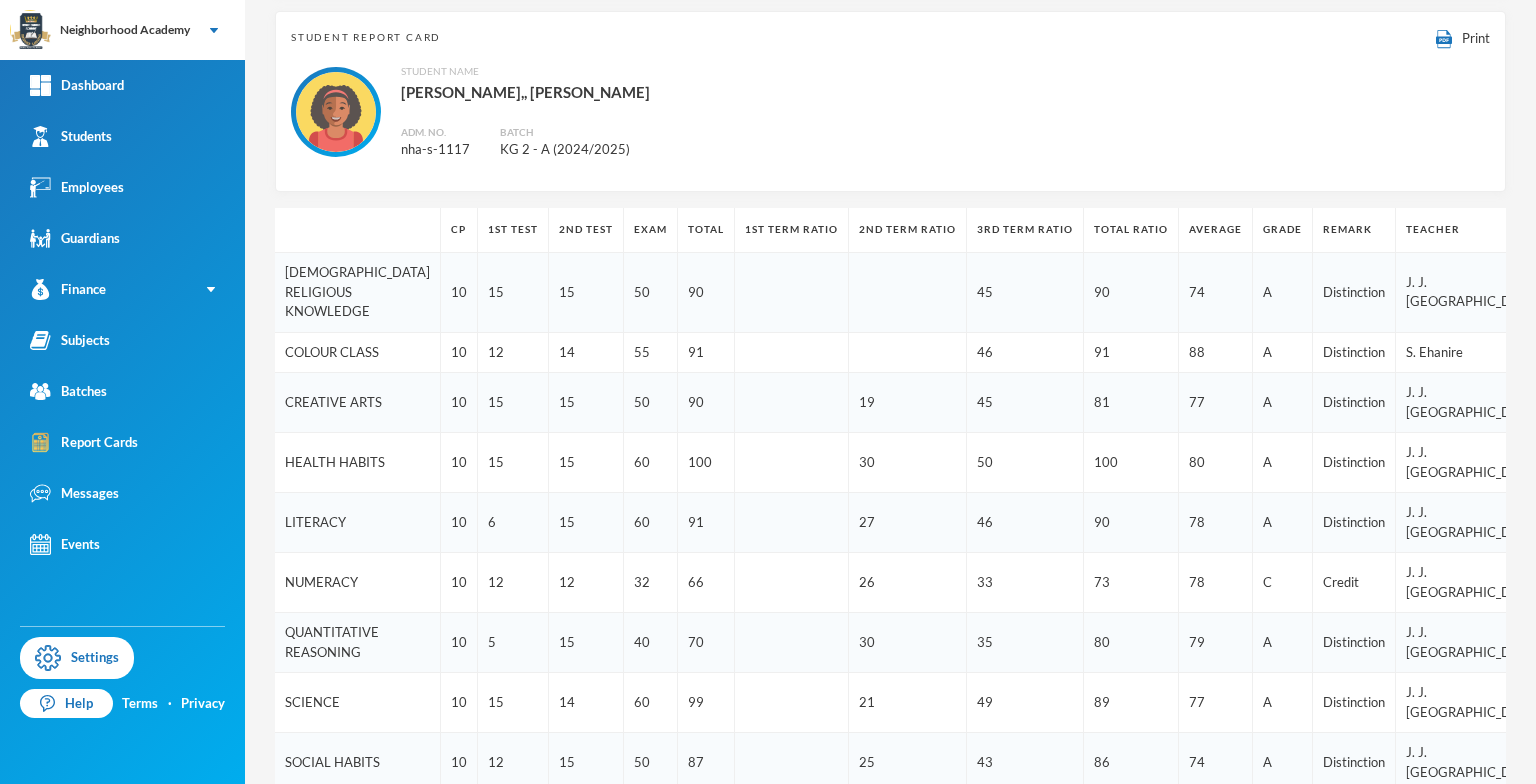 scroll, scrollTop: 0, scrollLeft: 0, axis: both 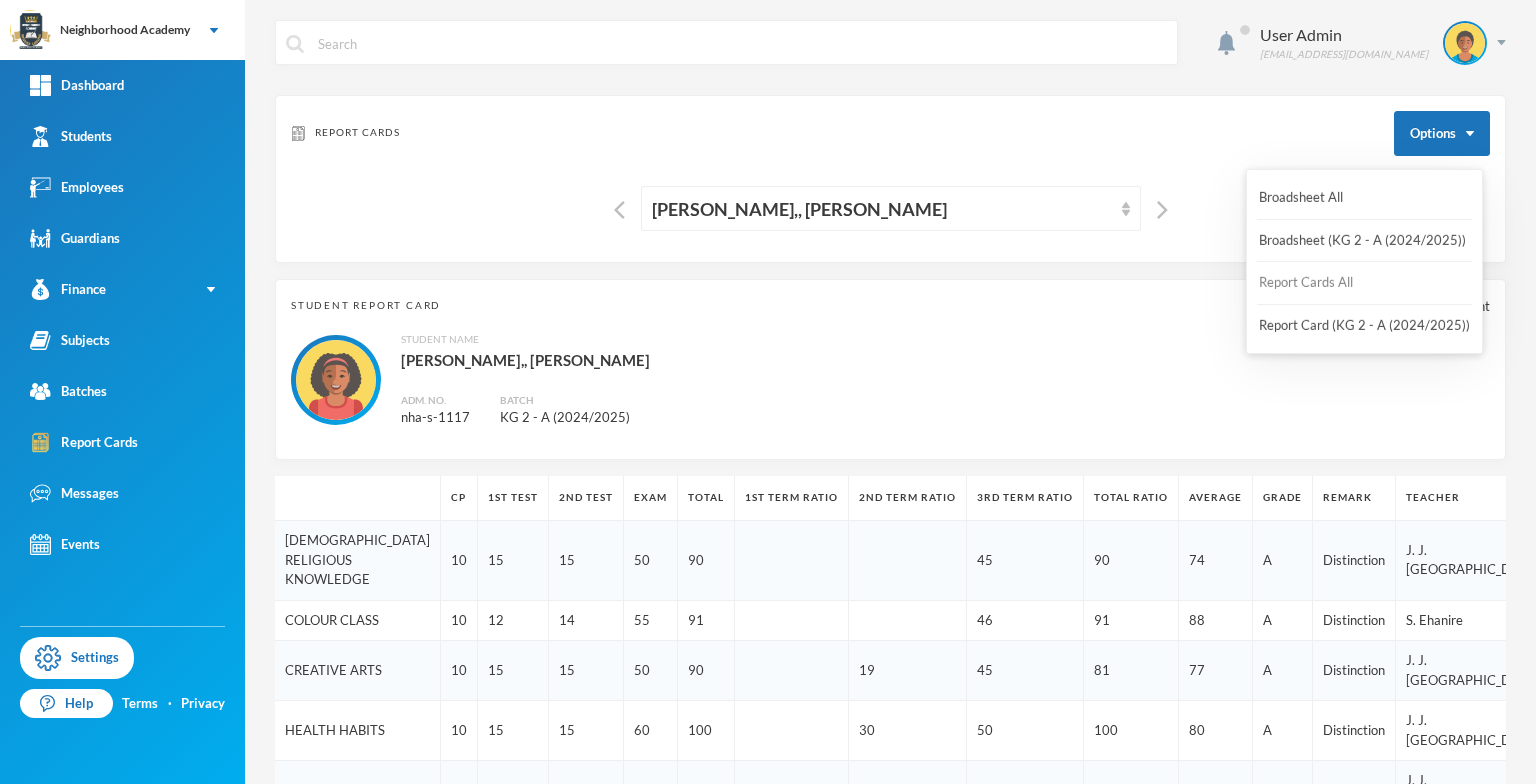 click on "Report Cards All" at bounding box center (1306, 283) 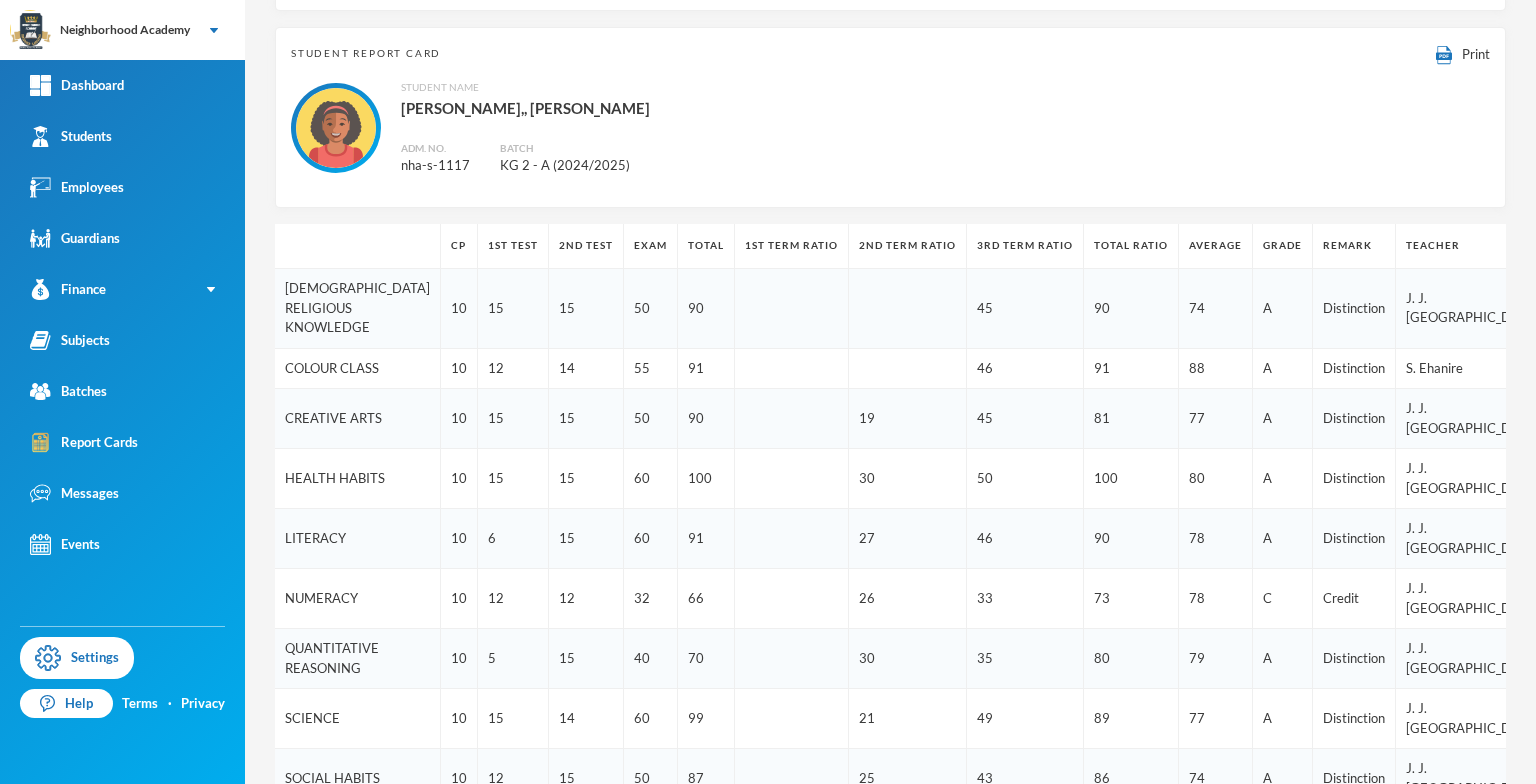 scroll, scrollTop: 300, scrollLeft: 0, axis: vertical 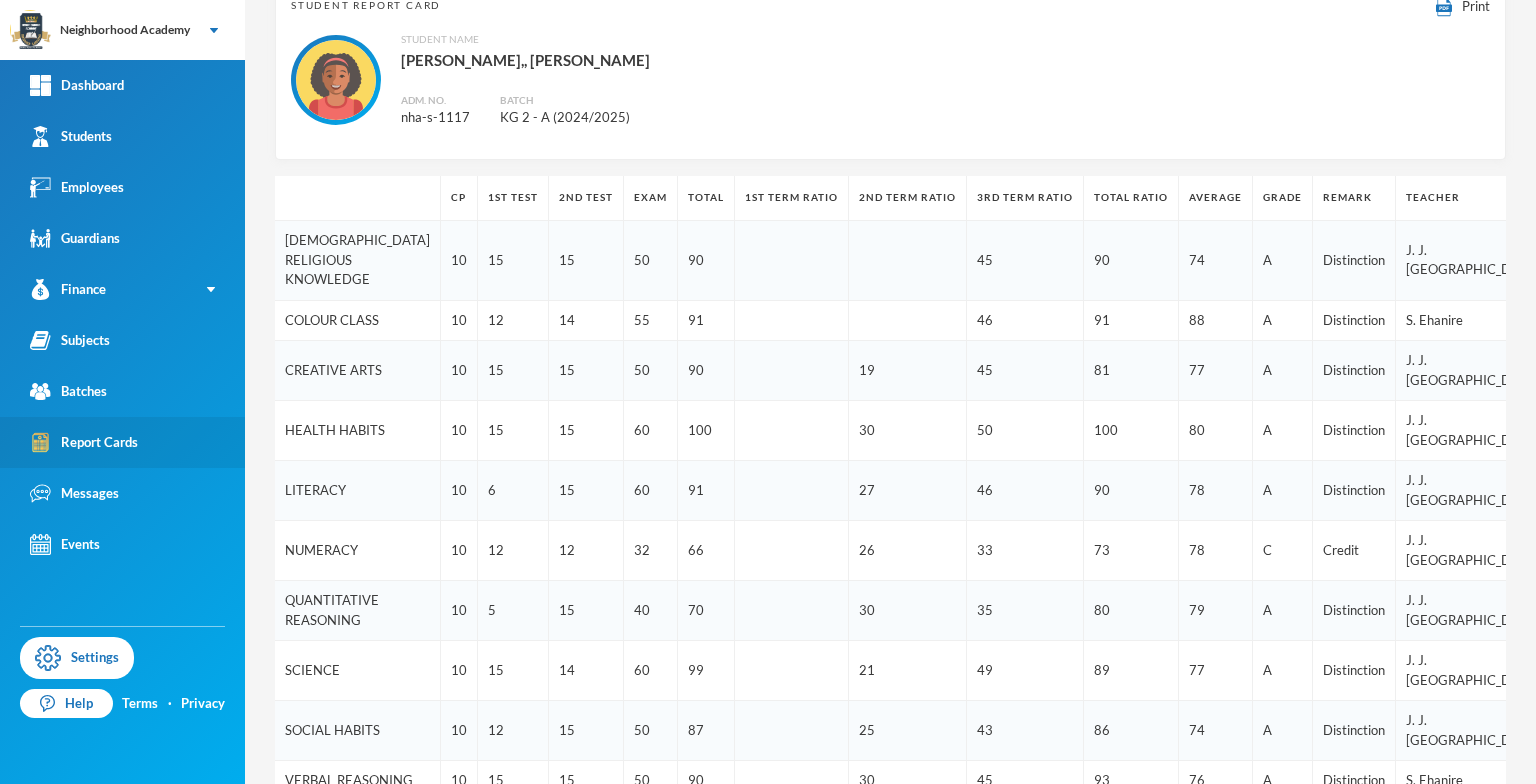 drag, startPoint x: 108, startPoint y: 440, endPoint x: 156, endPoint y: 436, distance: 48.166378 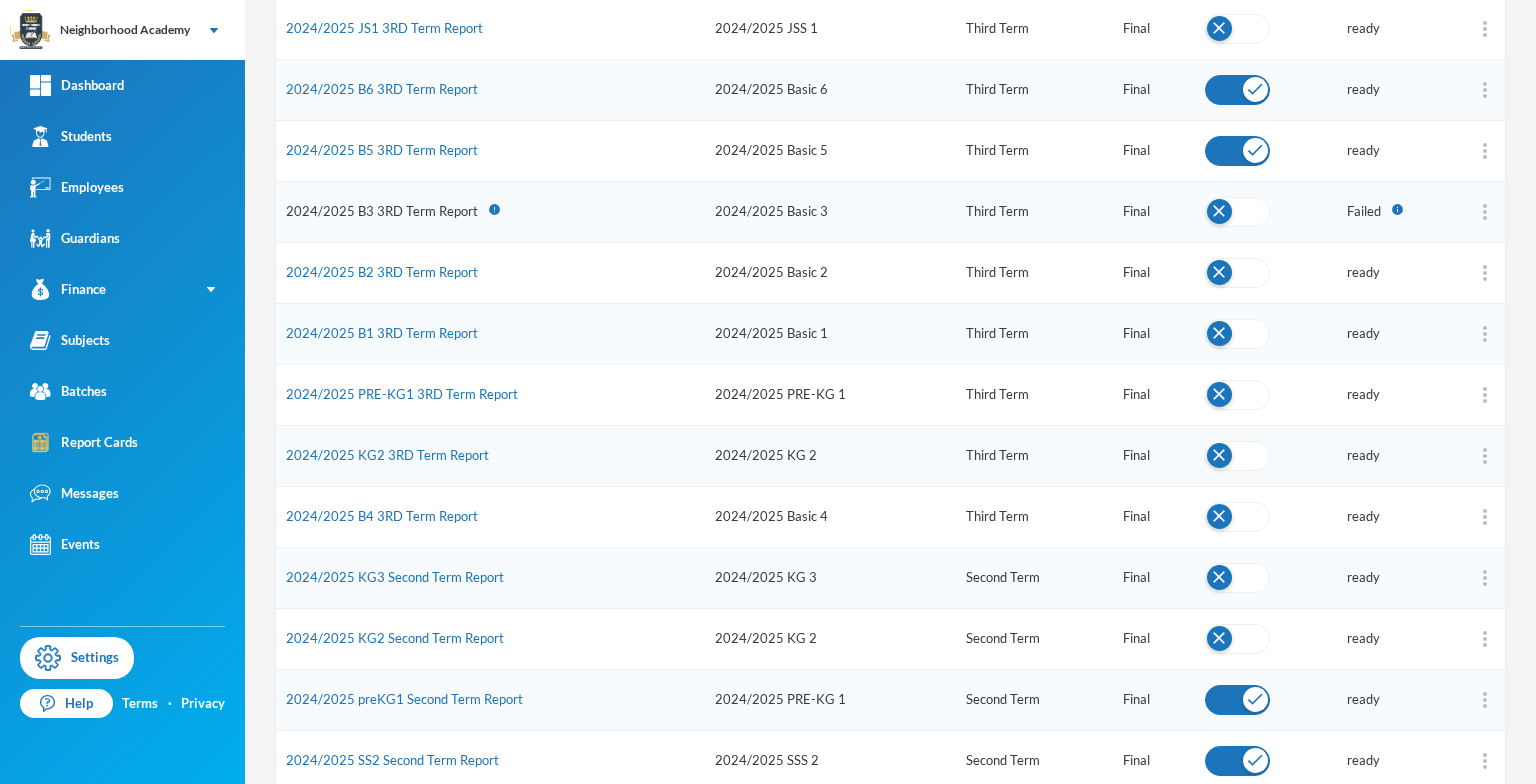 scroll, scrollTop: 890, scrollLeft: 0, axis: vertical 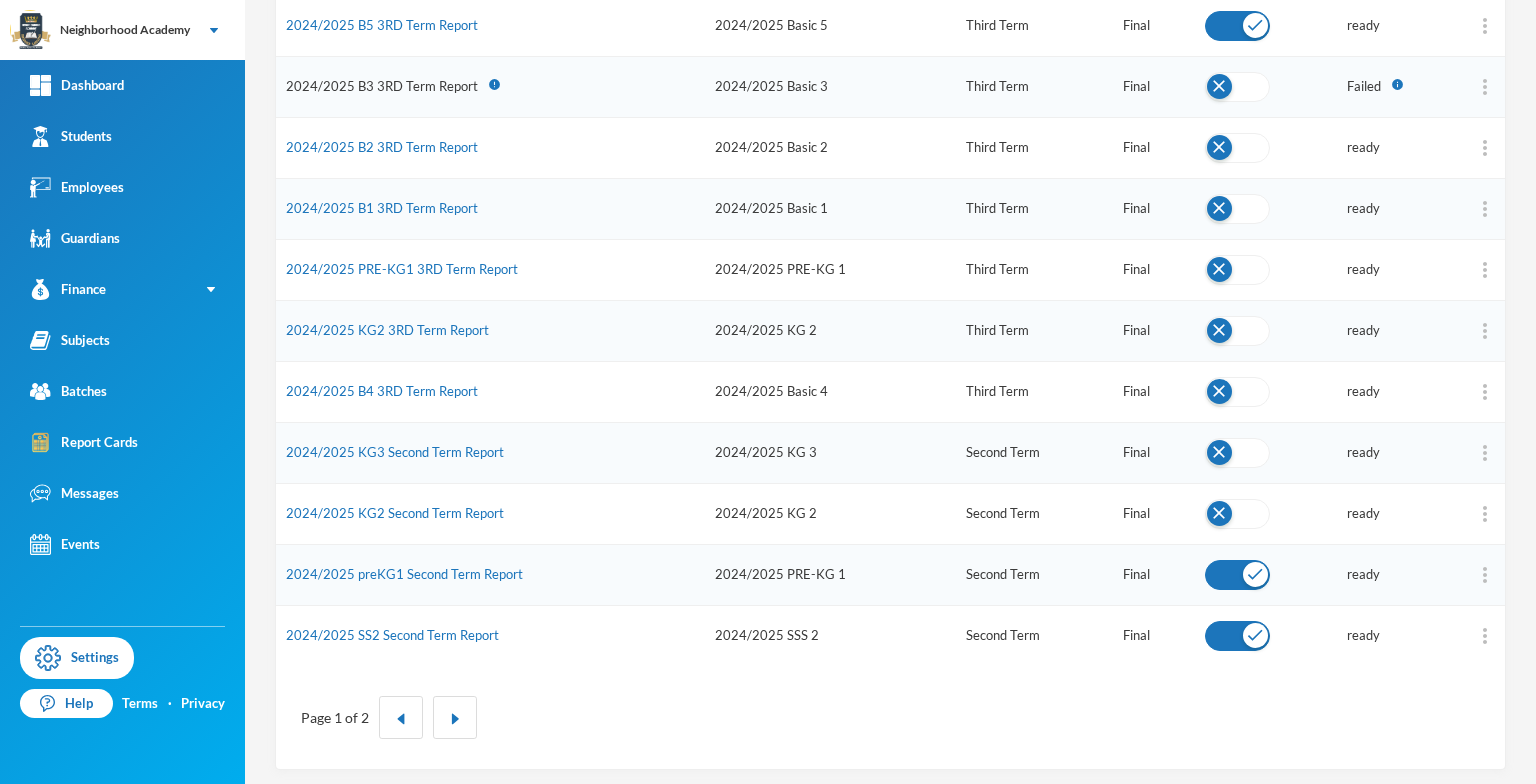 click at bounding box center [1237, 331] 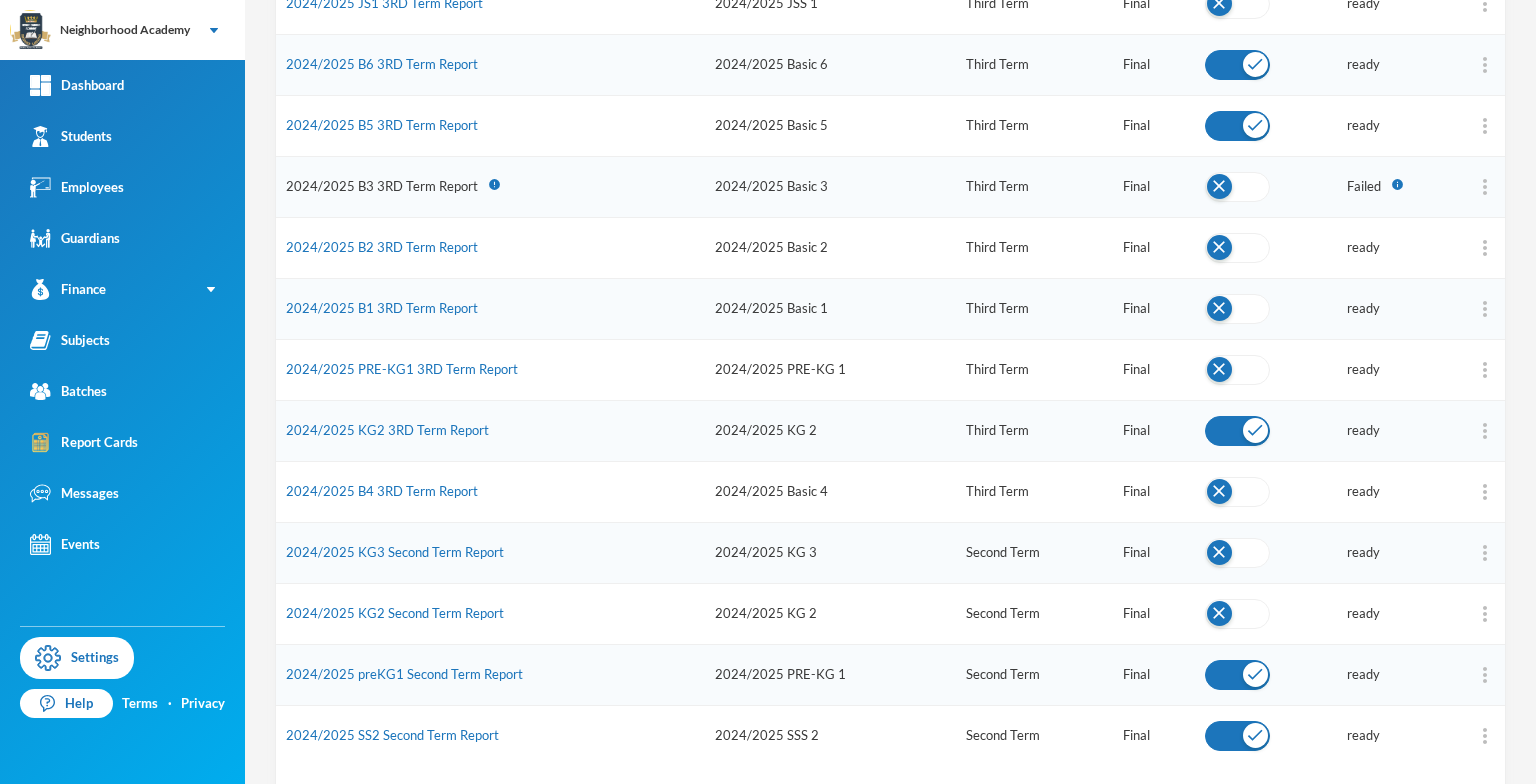 scroll, scrollTop: 690, scrollLeft: 0, axis: vertical 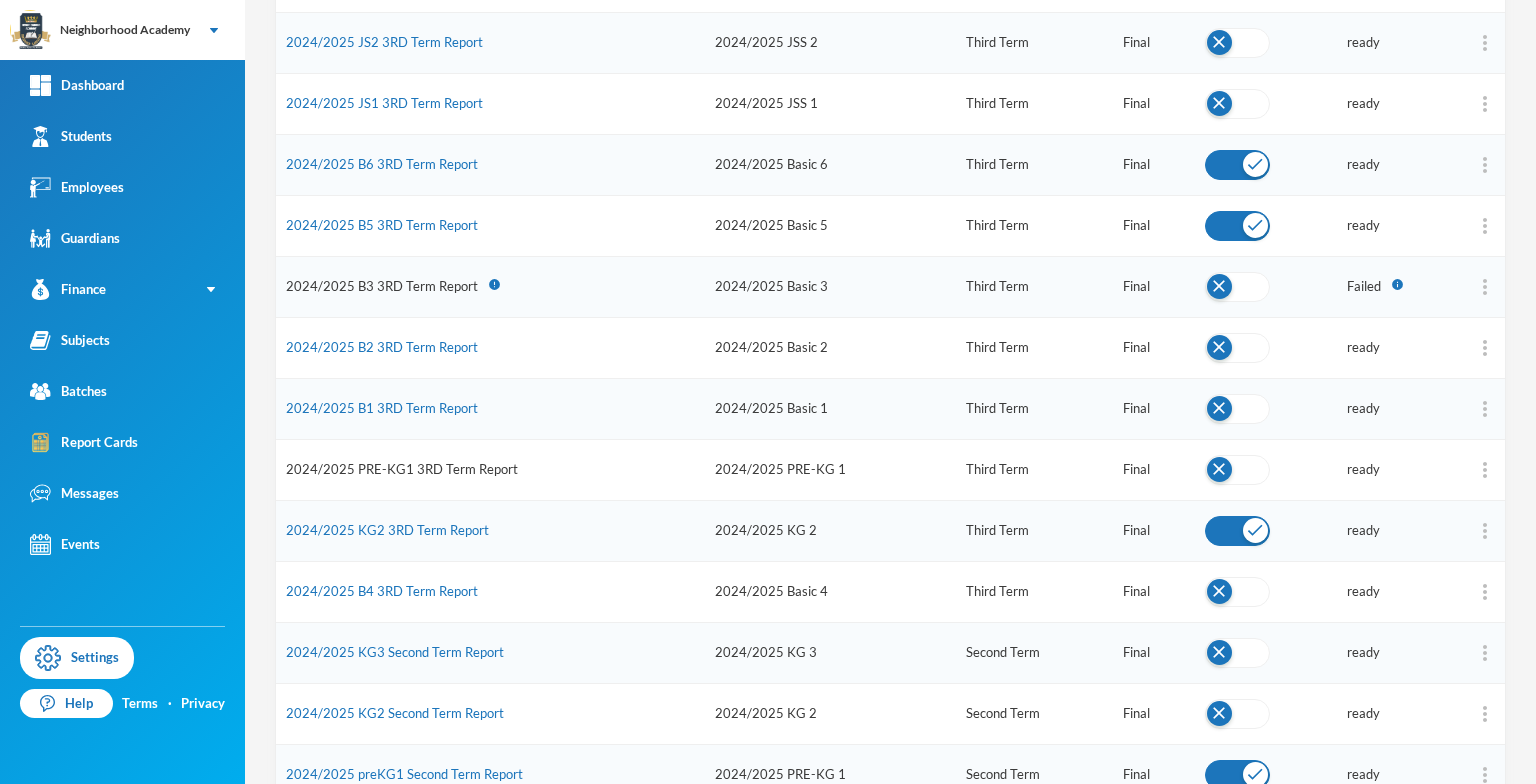 click on "2024/2025 PRE-KG1 3RD Term Report" at bounding box center [402, 469] 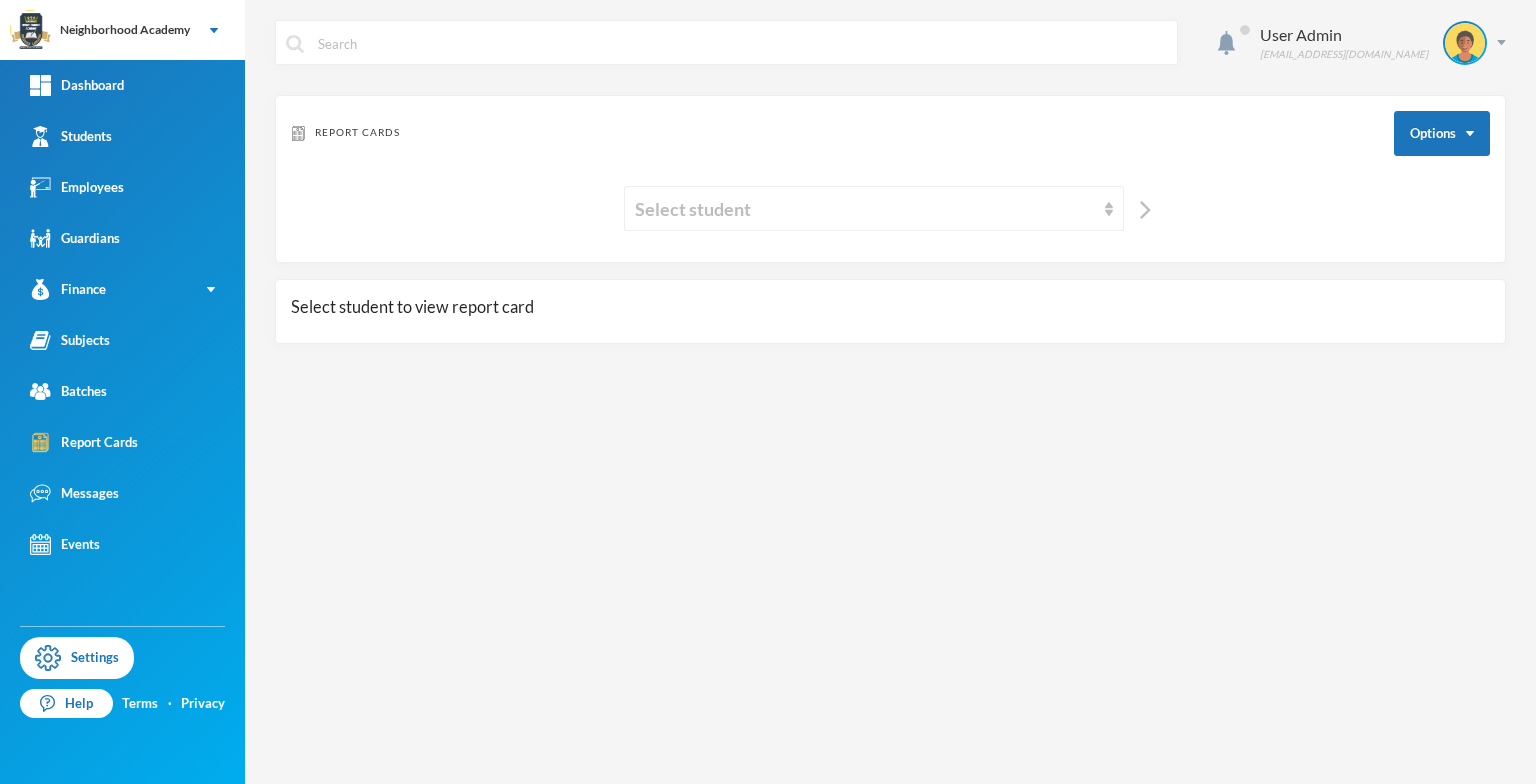 scroll, scrollTop: 0, scrollLeft: 0, axis: both 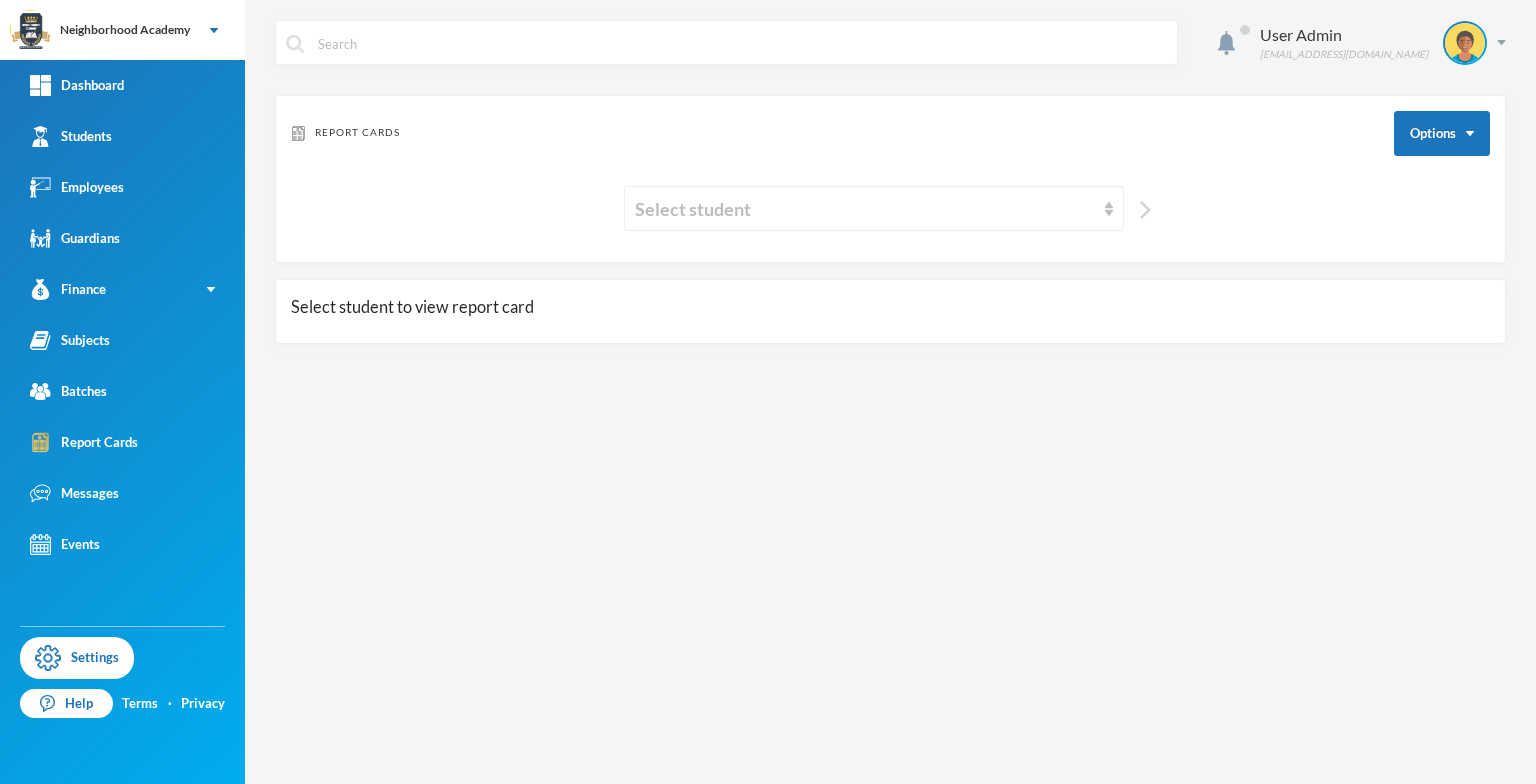 click at bounding box center (1145, 210) 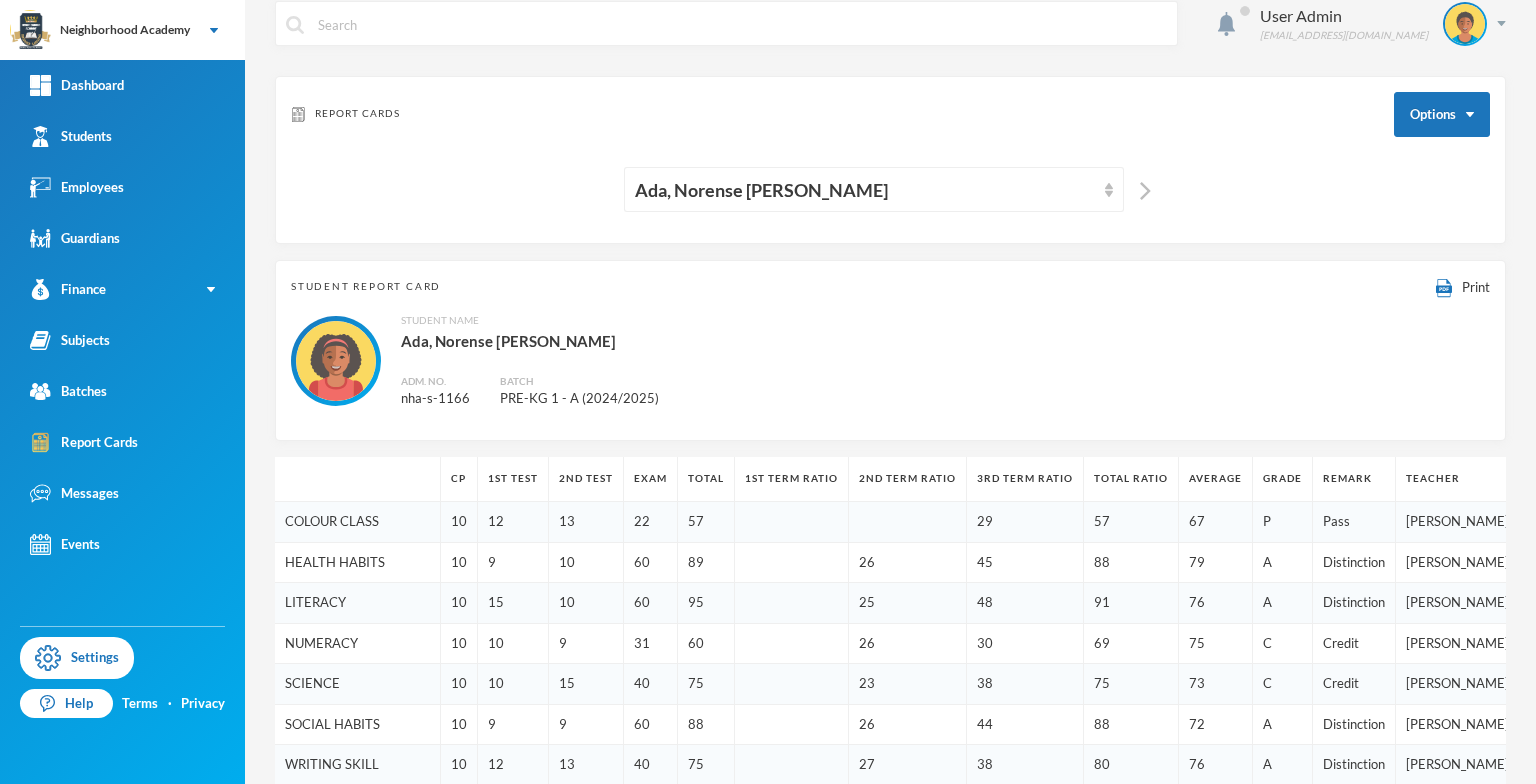 scroll, scrollTop: 0, scrollLeft: 0, axis: both 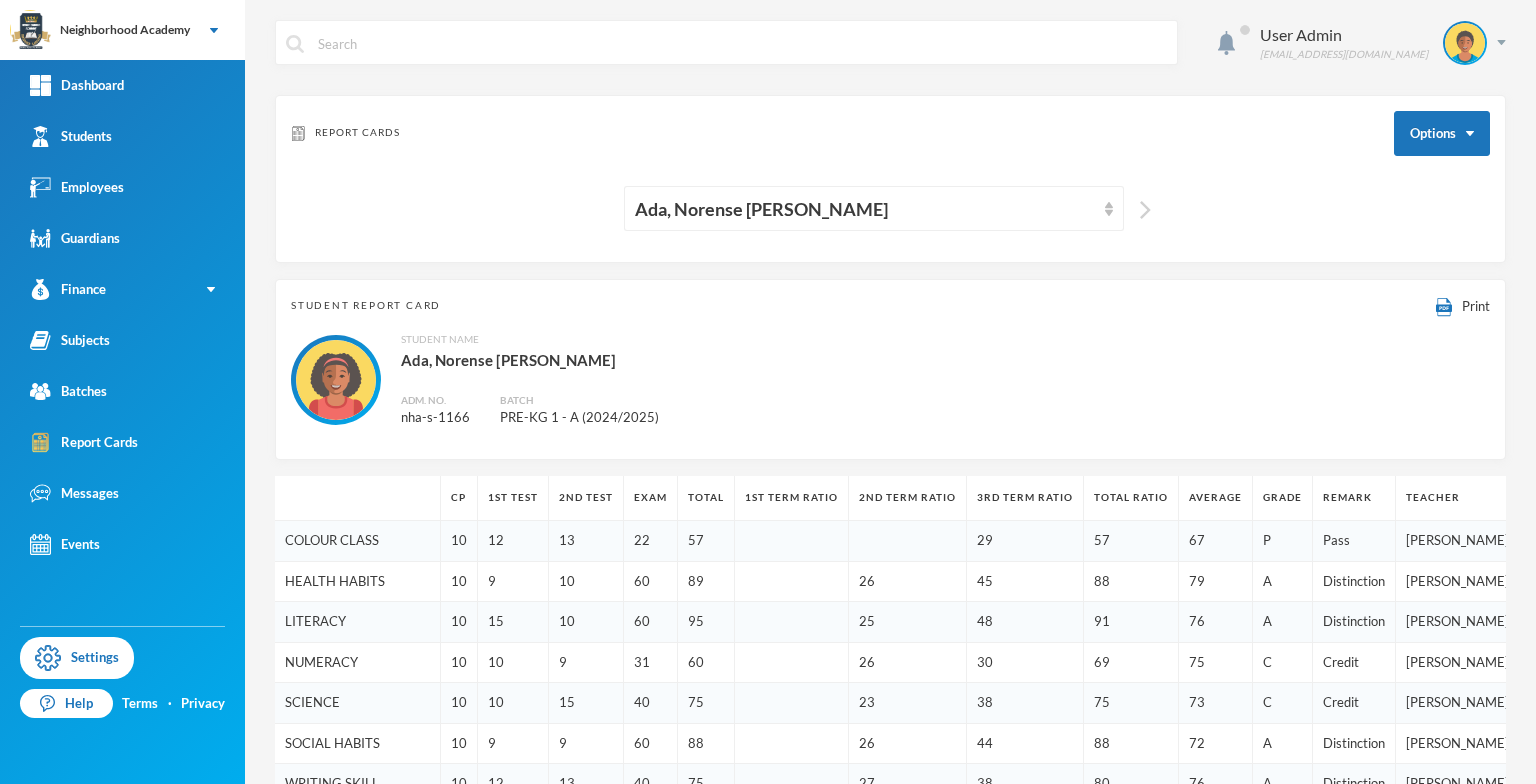 click at bounding box center [1145, 210] 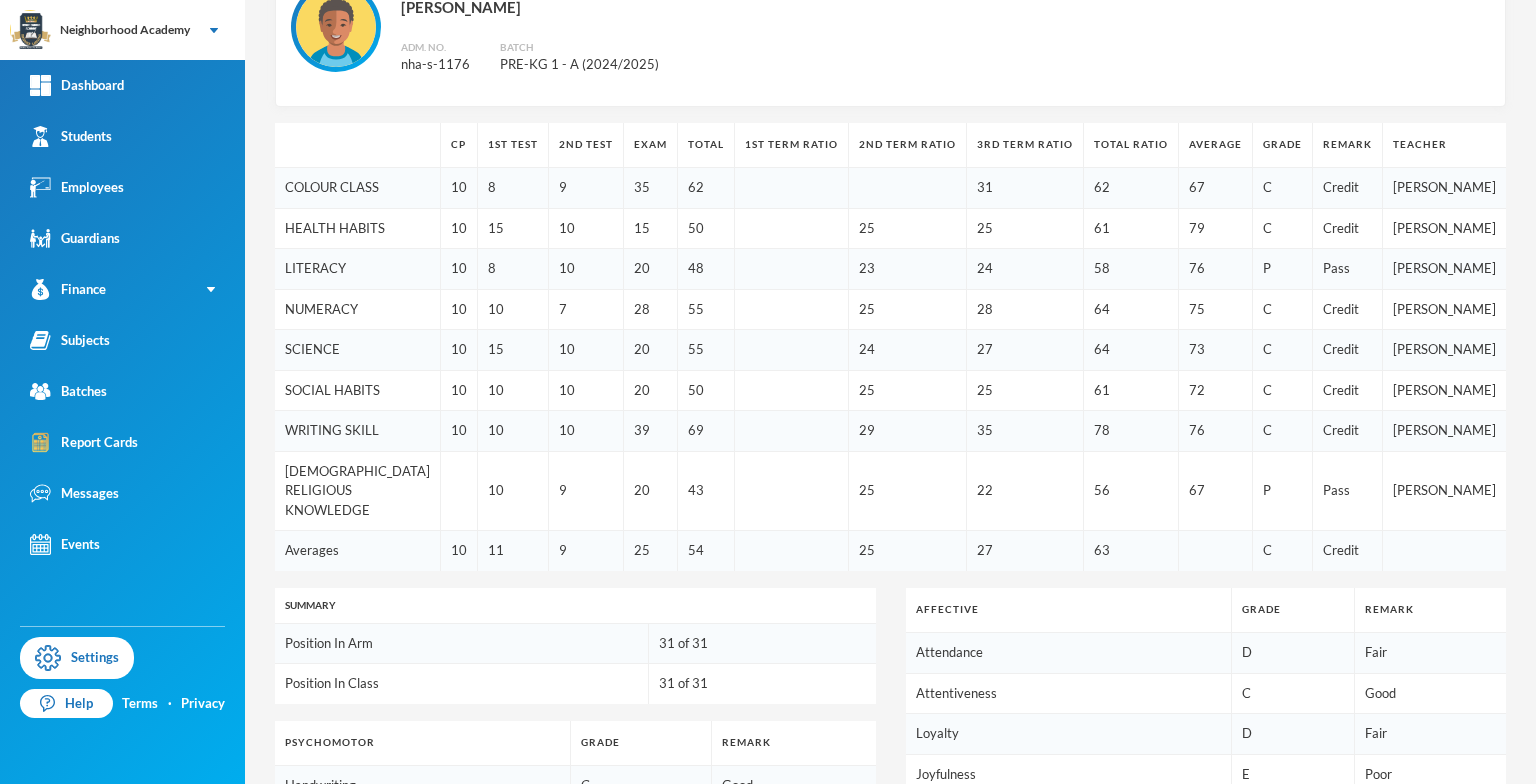 scroll, scrollTop: 0, scrollLeft: 0, axis: both 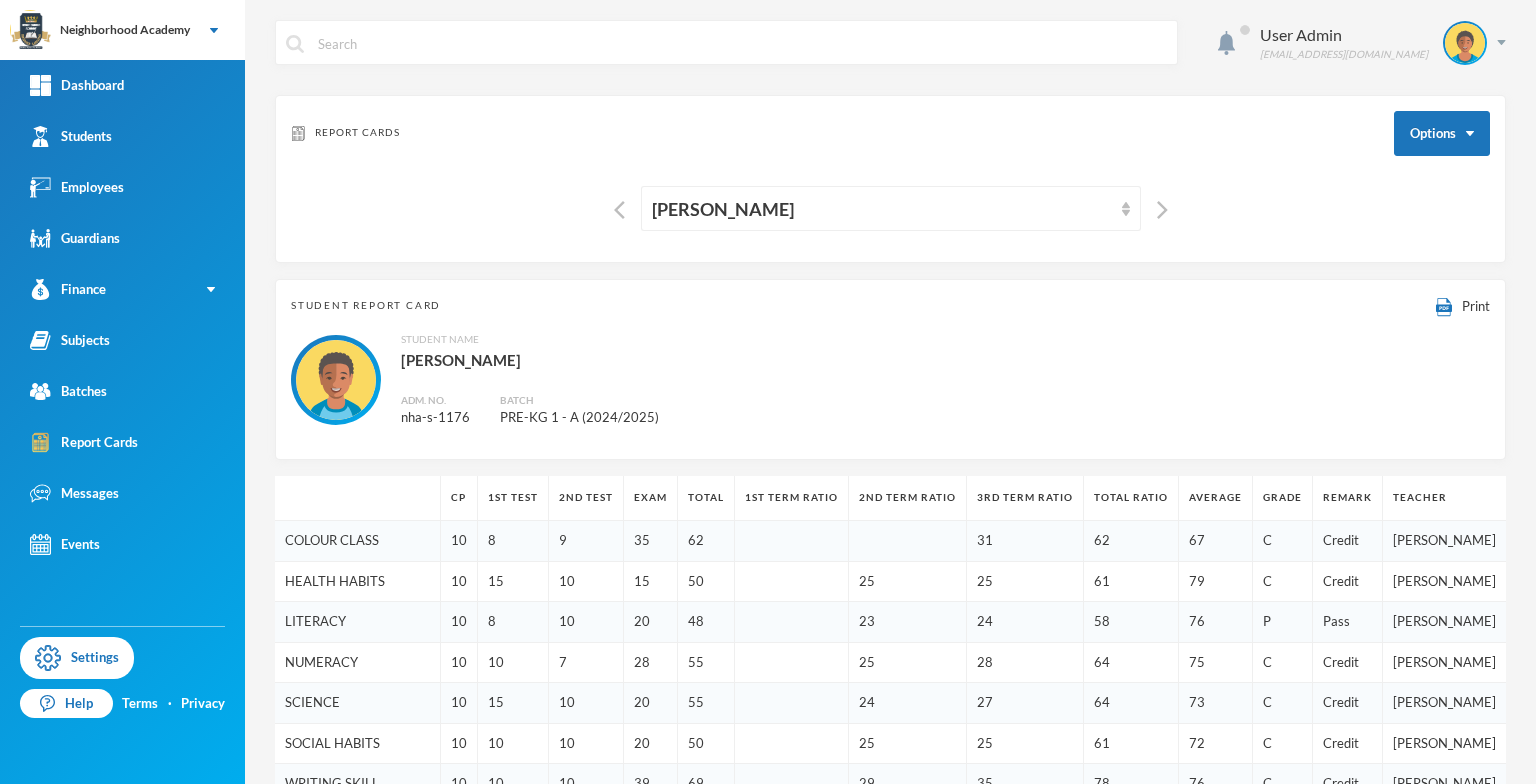 click at bounding box center [1157, 208] 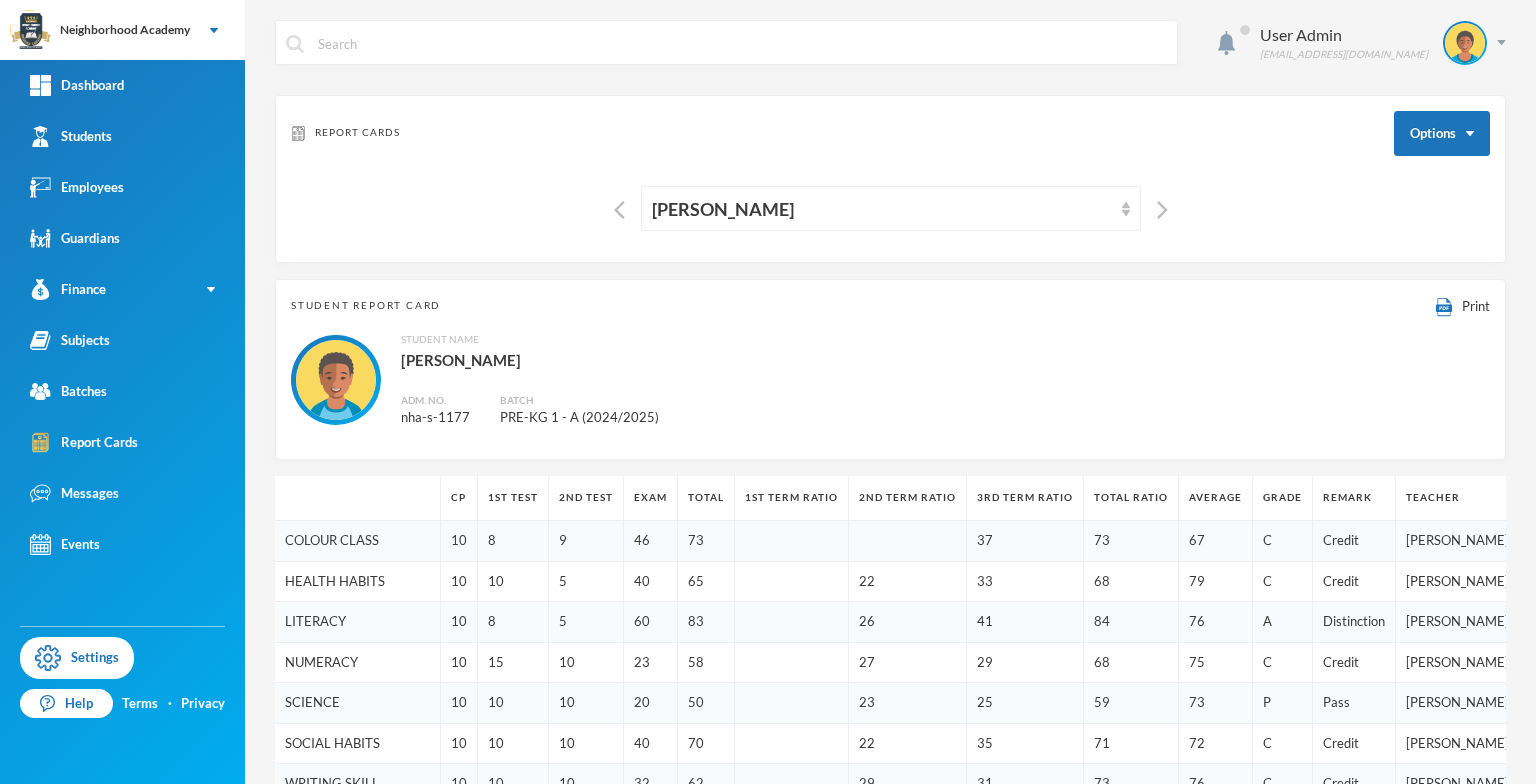 click at bounding box center [1157, 208] 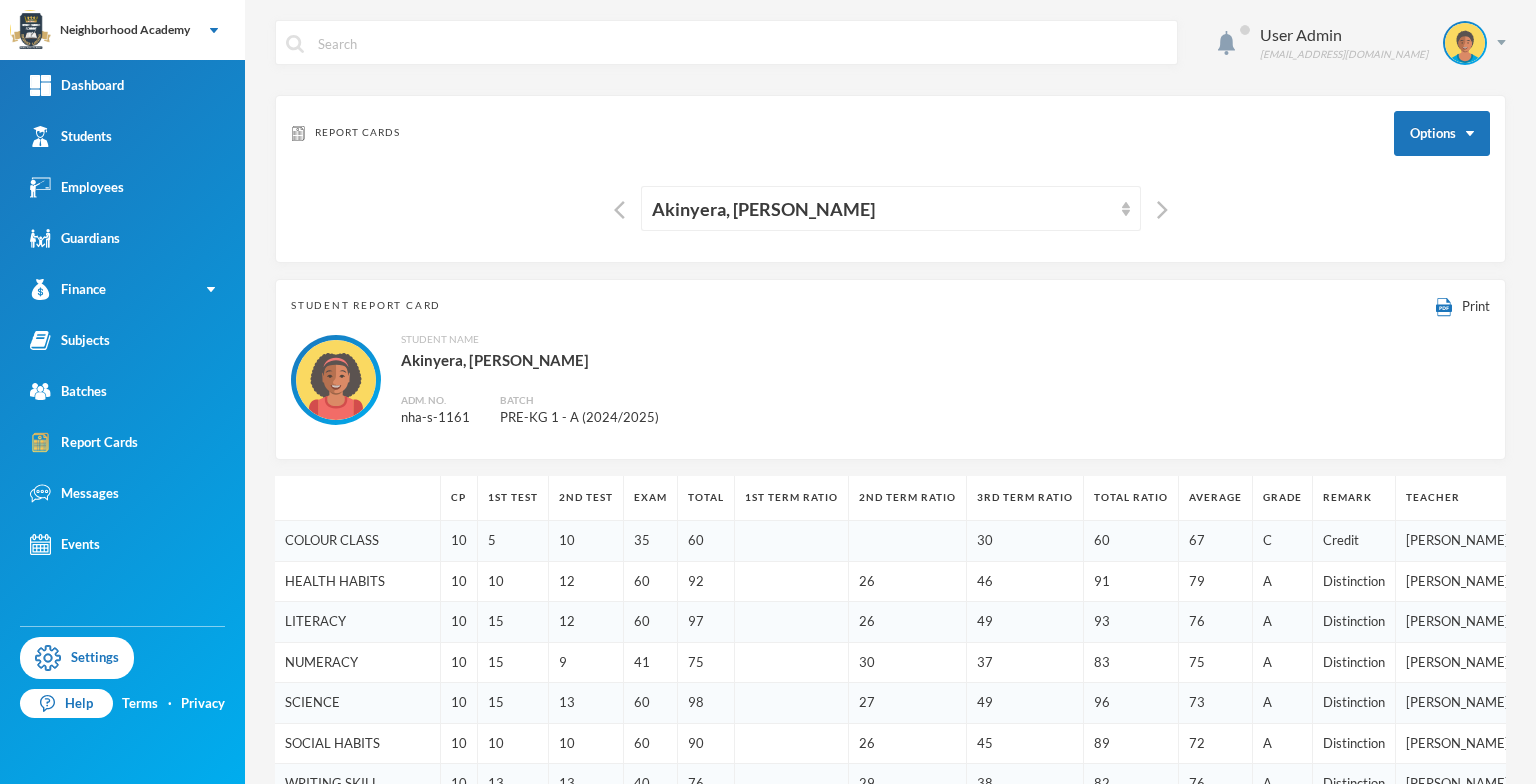 click at bounding box center (1157, 208) 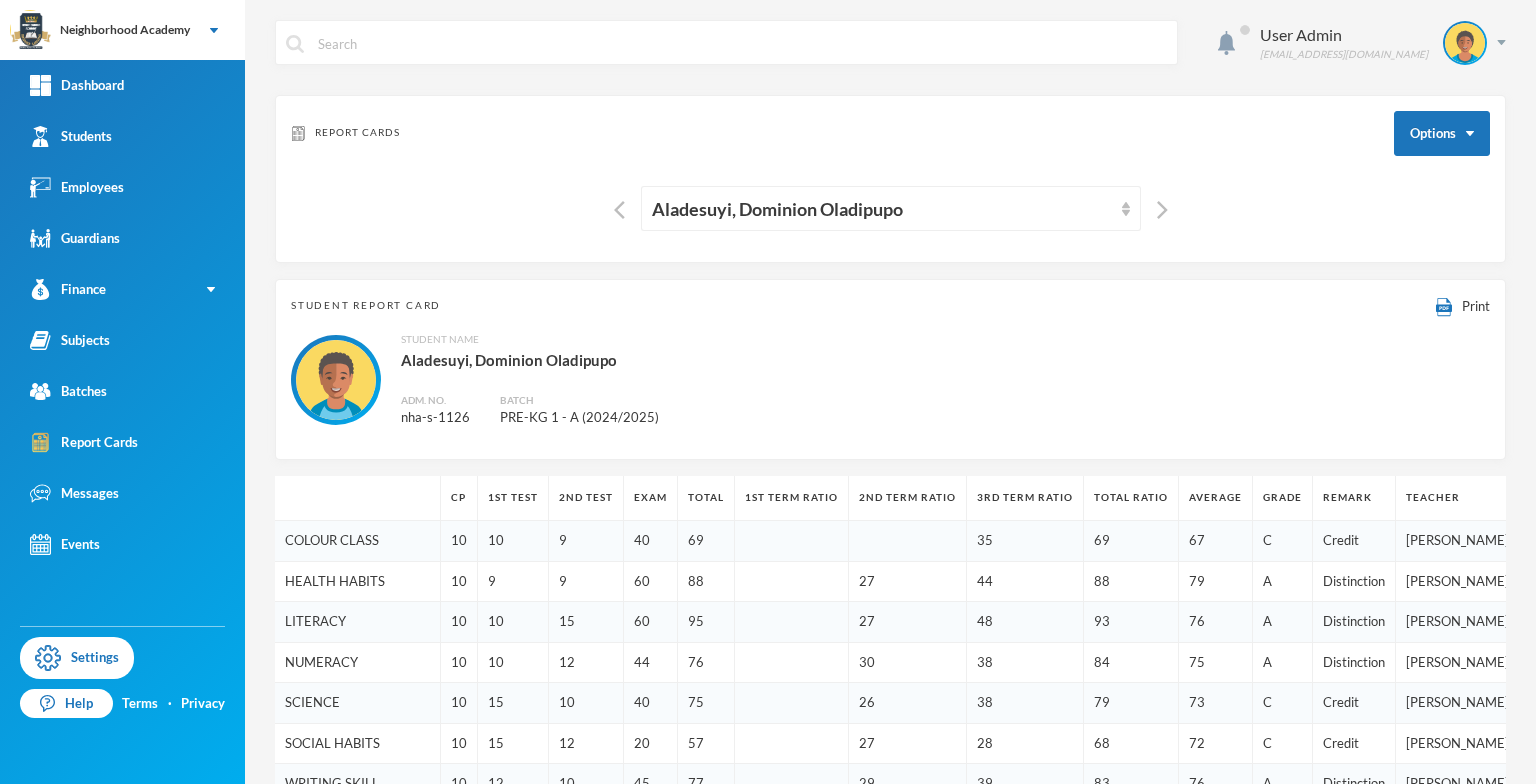 click at bounding box center (1157, 208) 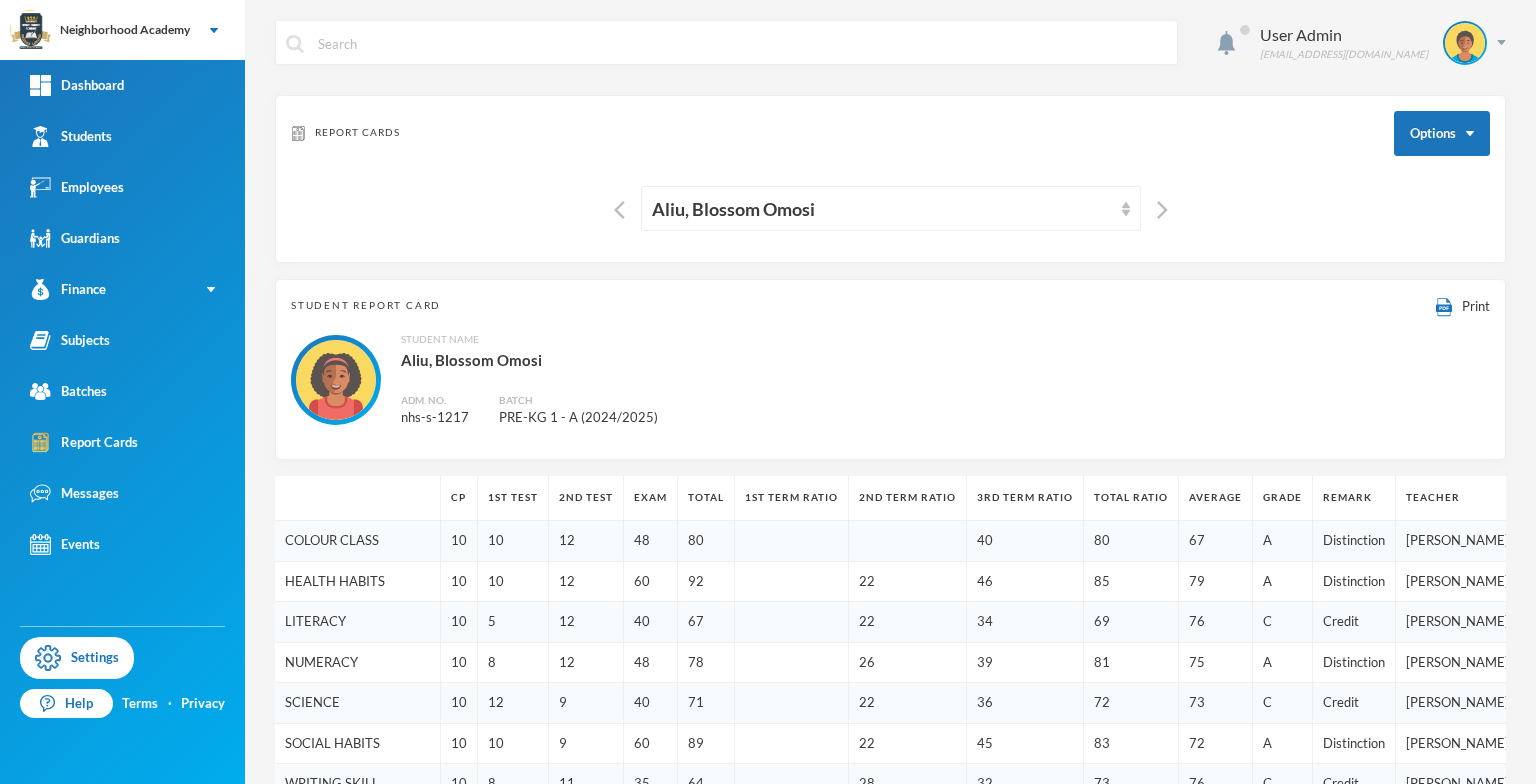 click at bounding box center (1157, 208) 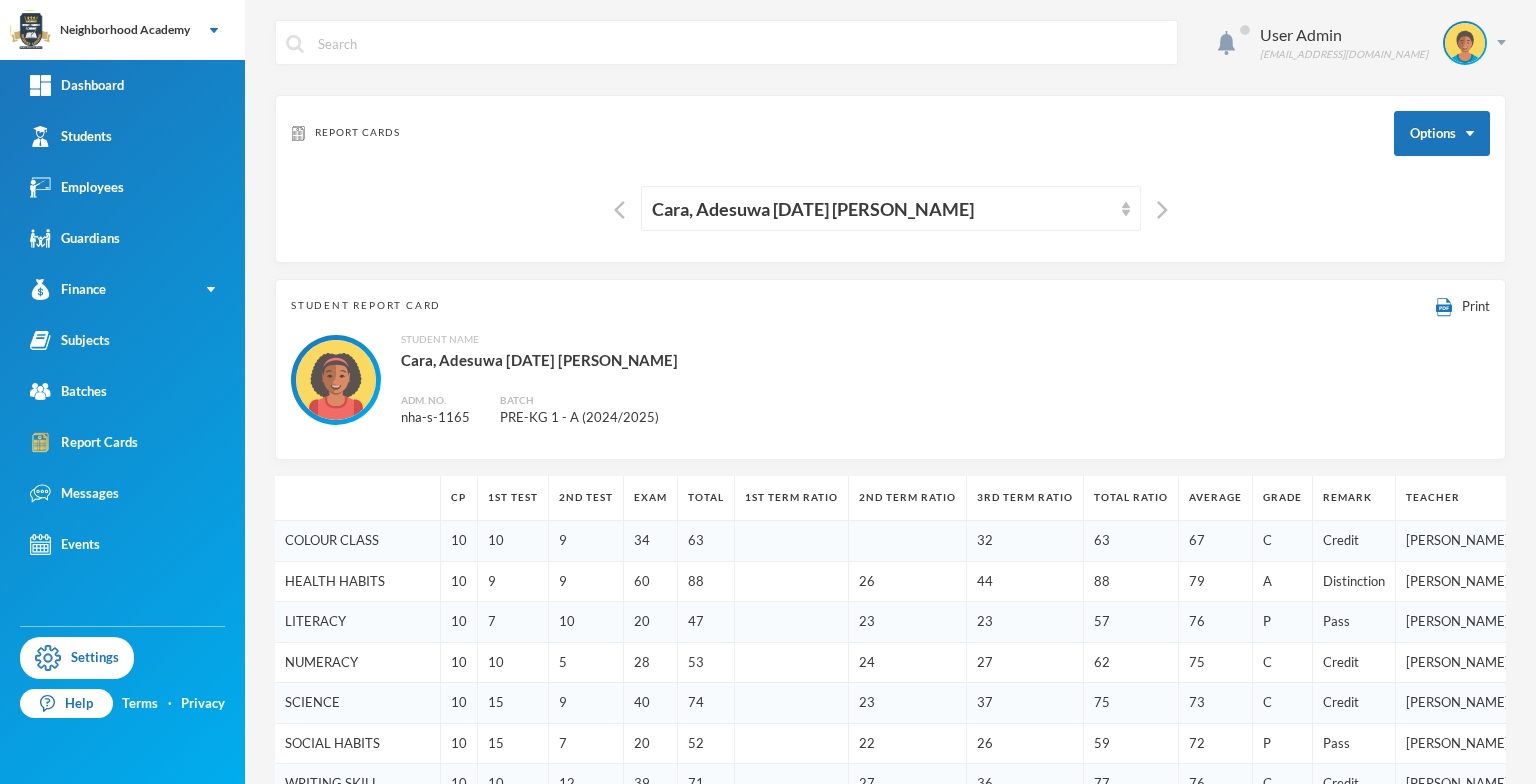 click at bounding box center [1157, 208] 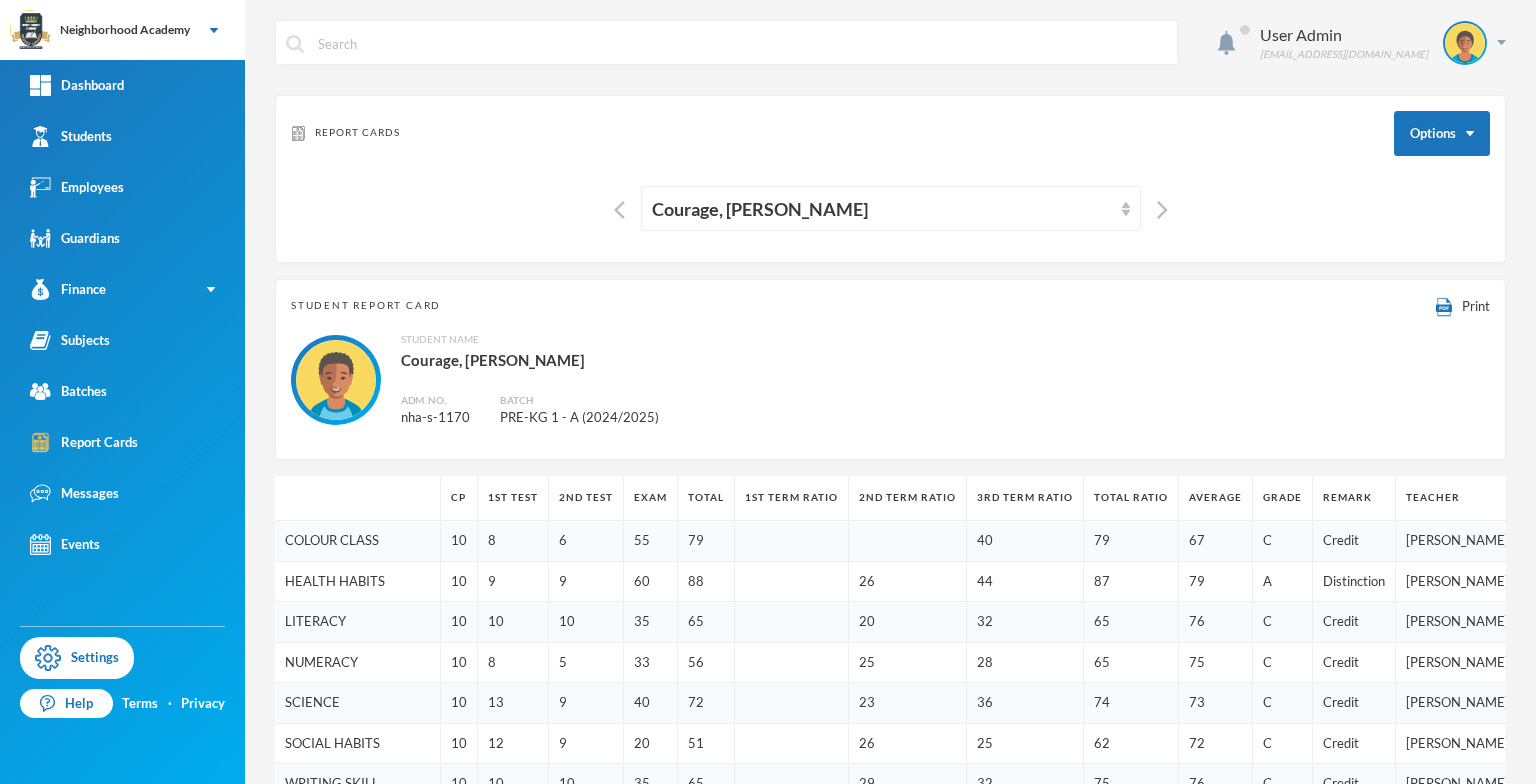 drag, startPoint x: 1161, startPoint y: 206, endPoint x: 1150, endPoint y: 215, distance: 14.21267 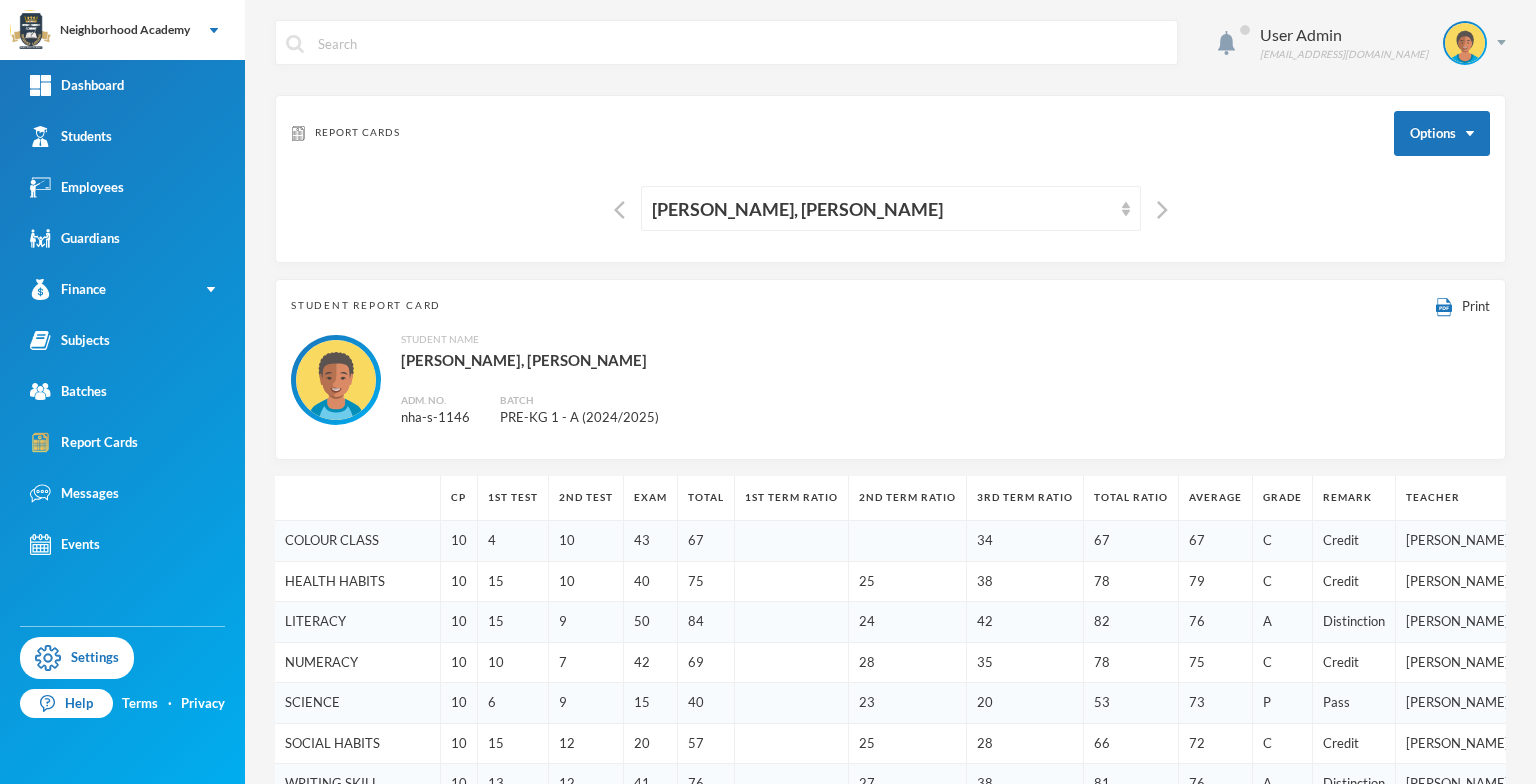 click on "Eadric, Osayamen Modesty" at bounding box center [890, 208] 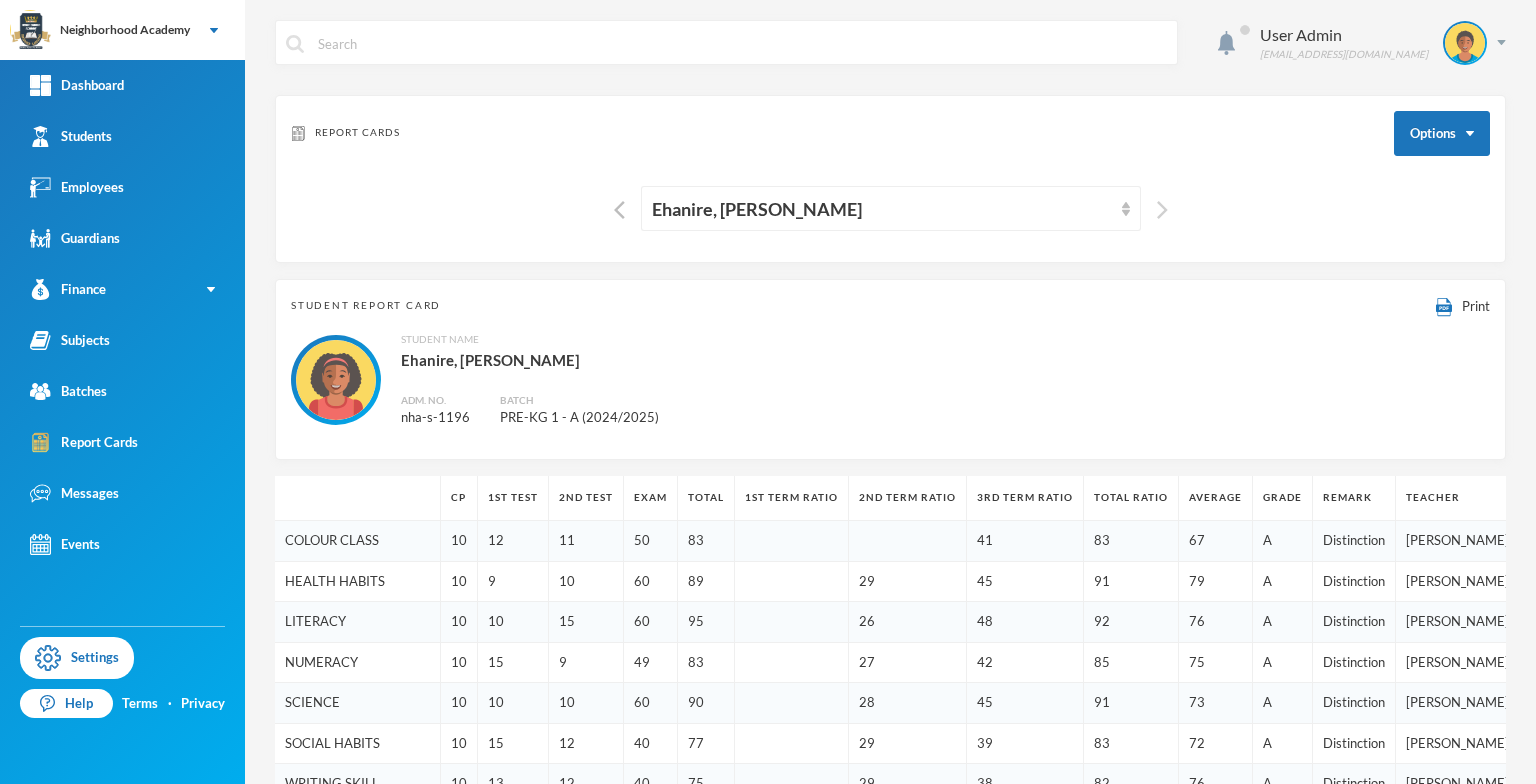 click at bounding box center (1162, 210) 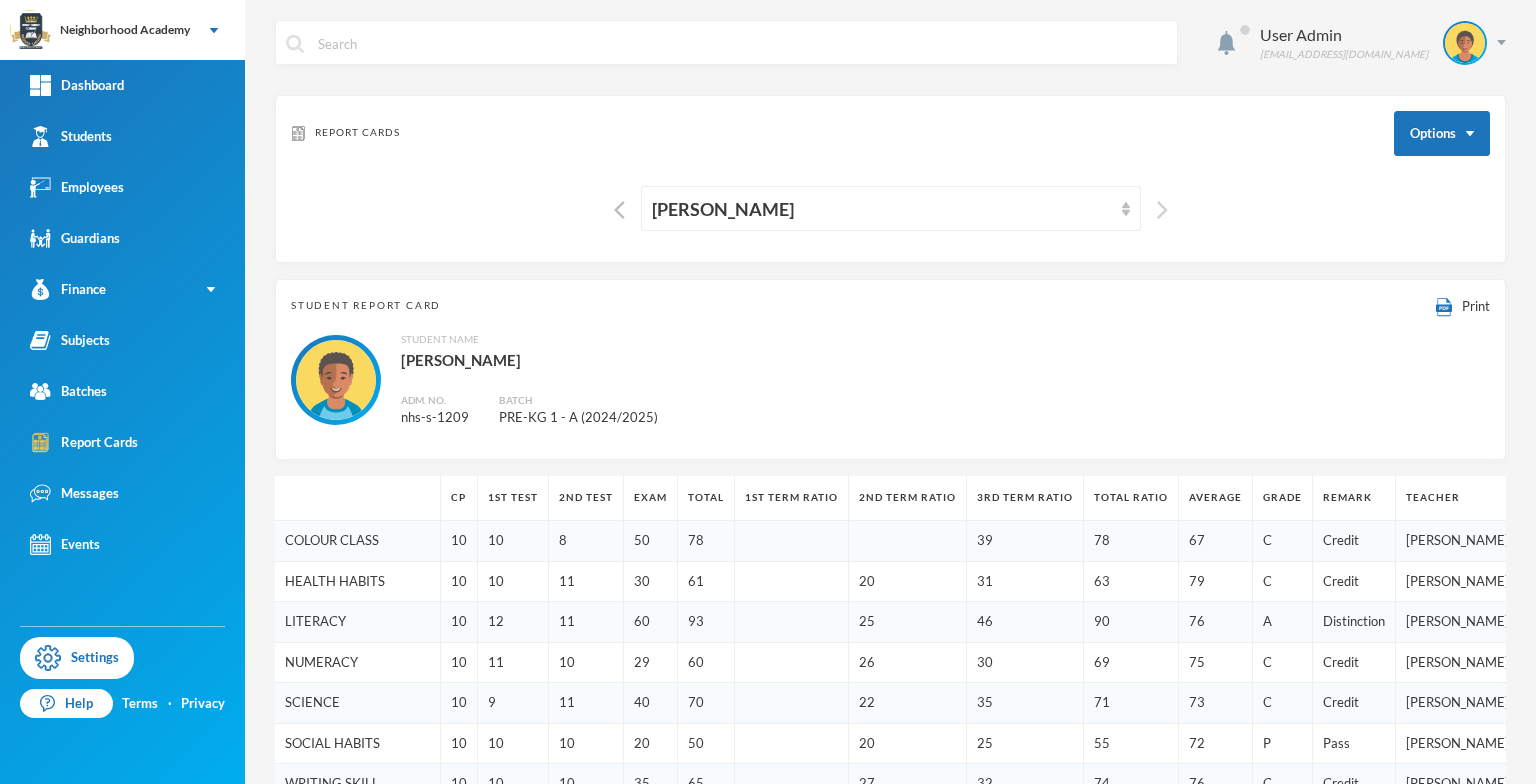 click at bounding box center [1162, 210] 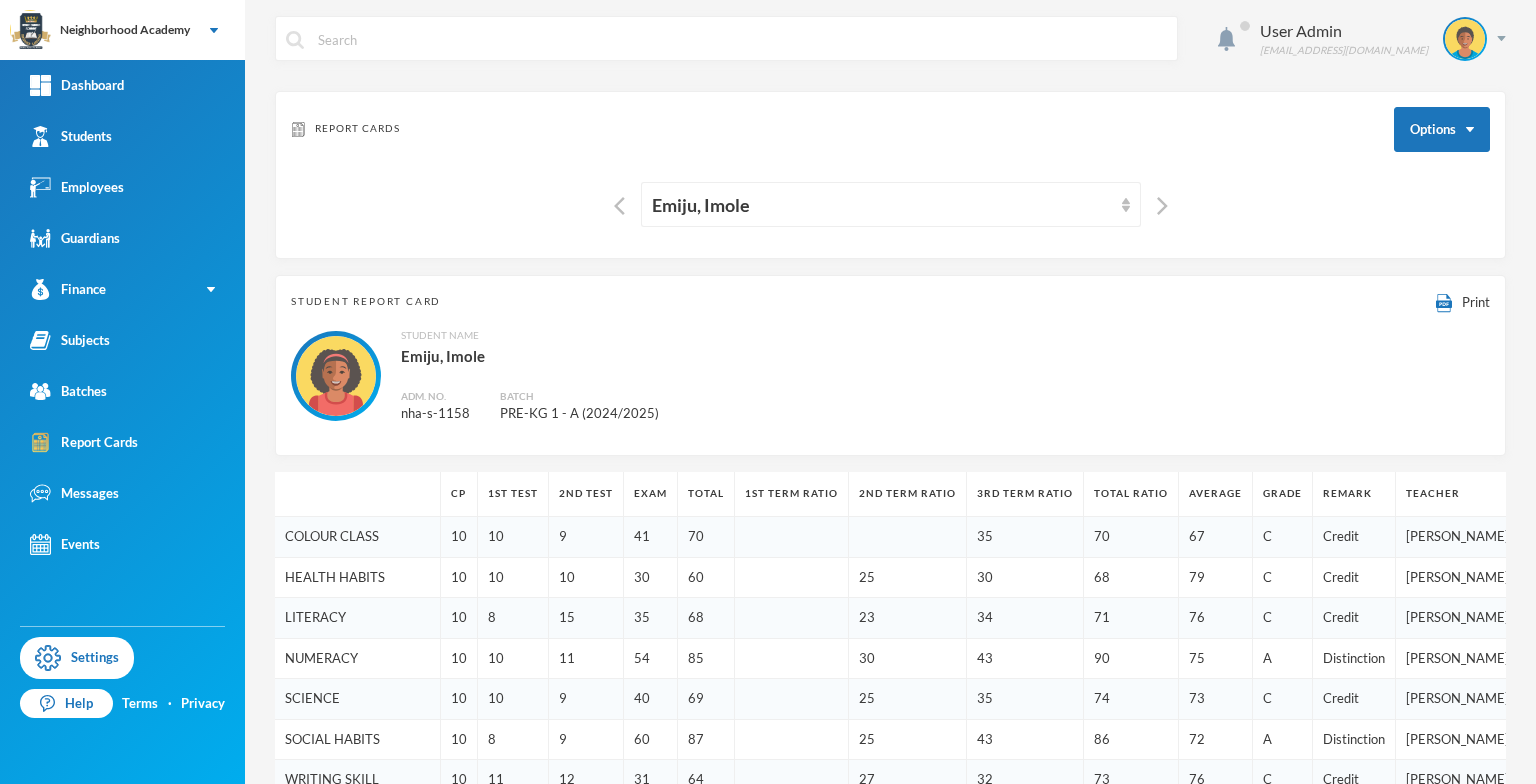 scroll, scrollTop: 0, scrollLeft: 0, axis: both 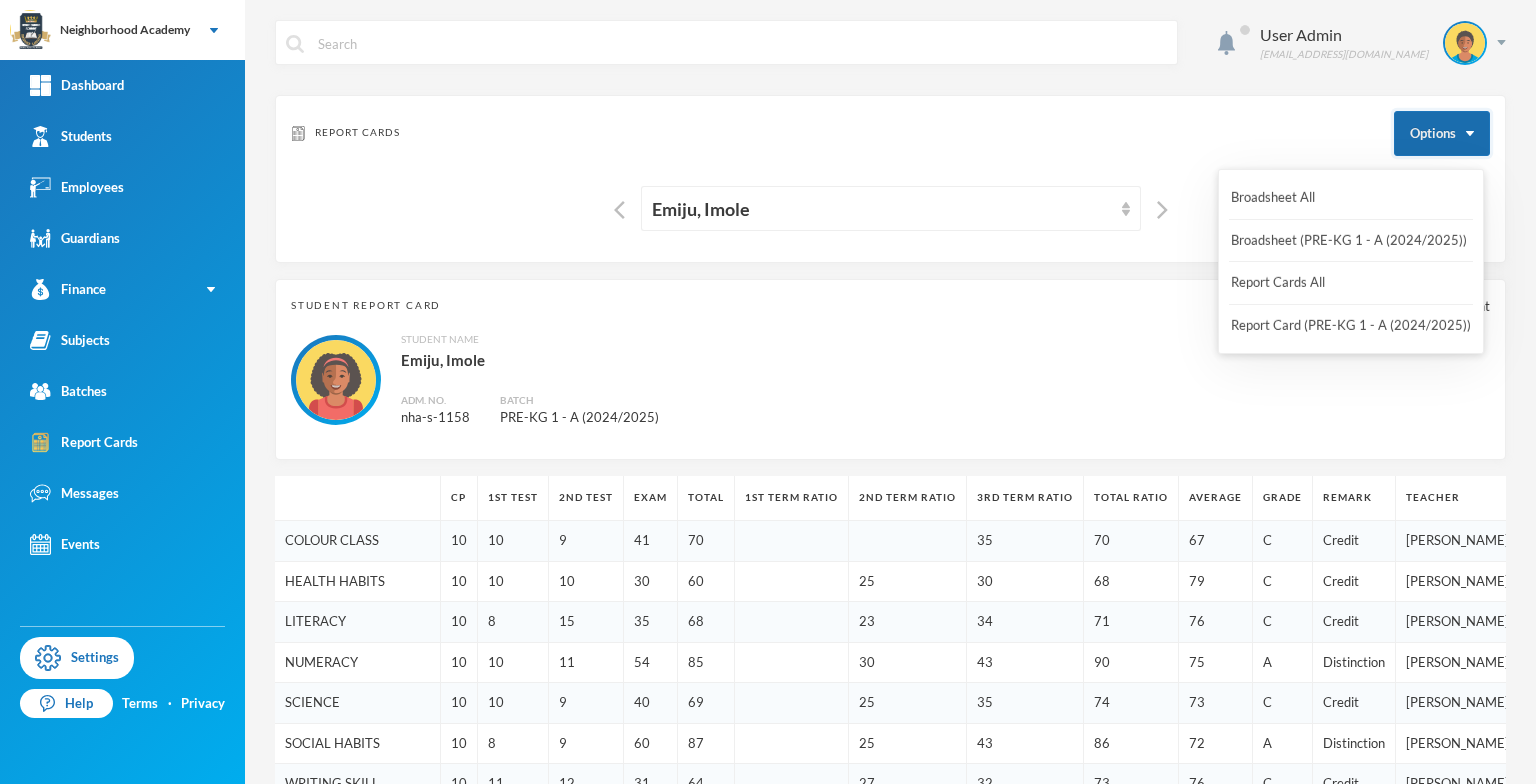 click on "Options" at bounding box center [1442, 133] 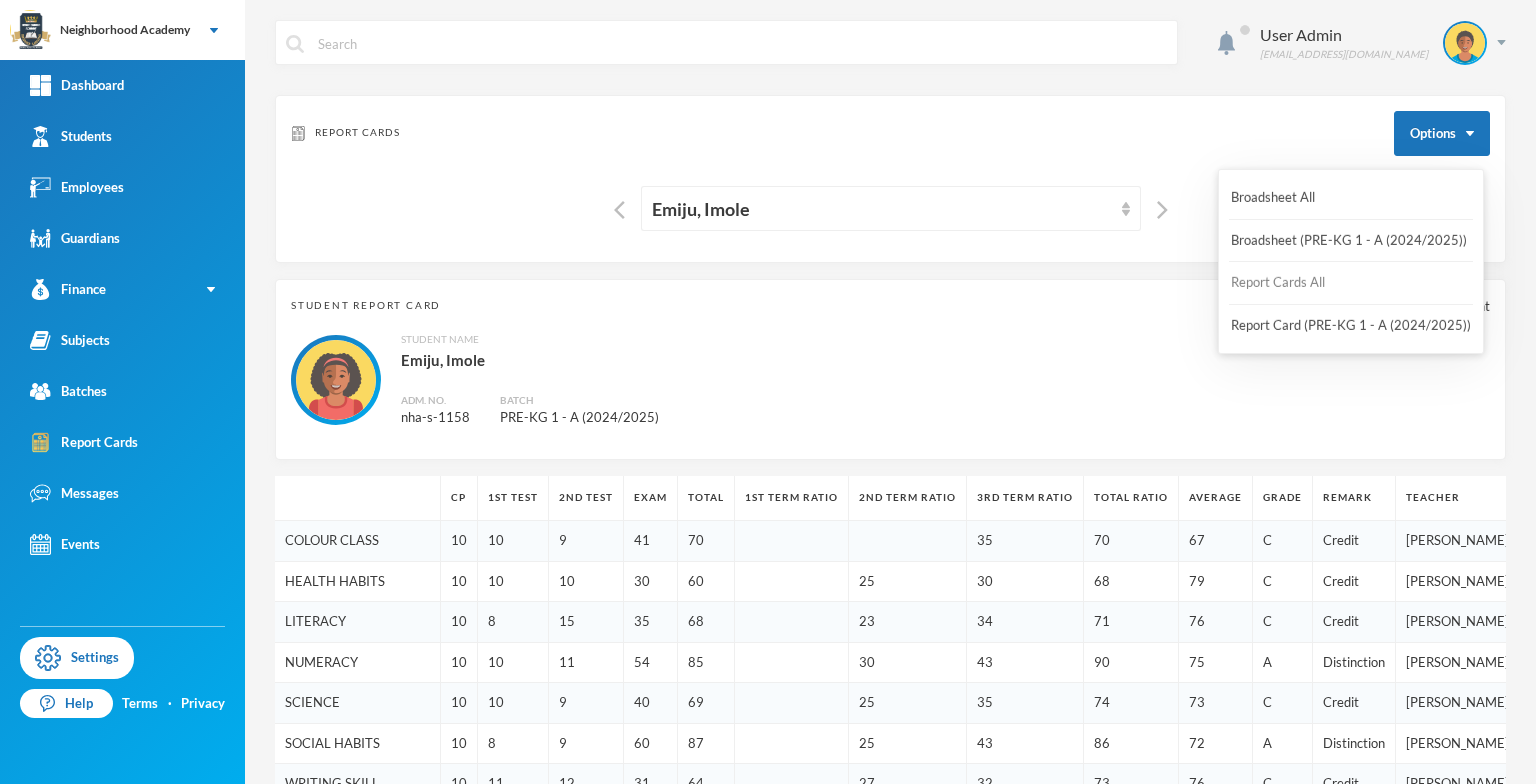 click on "Report Cards All" at bounding box center [1278, 283] 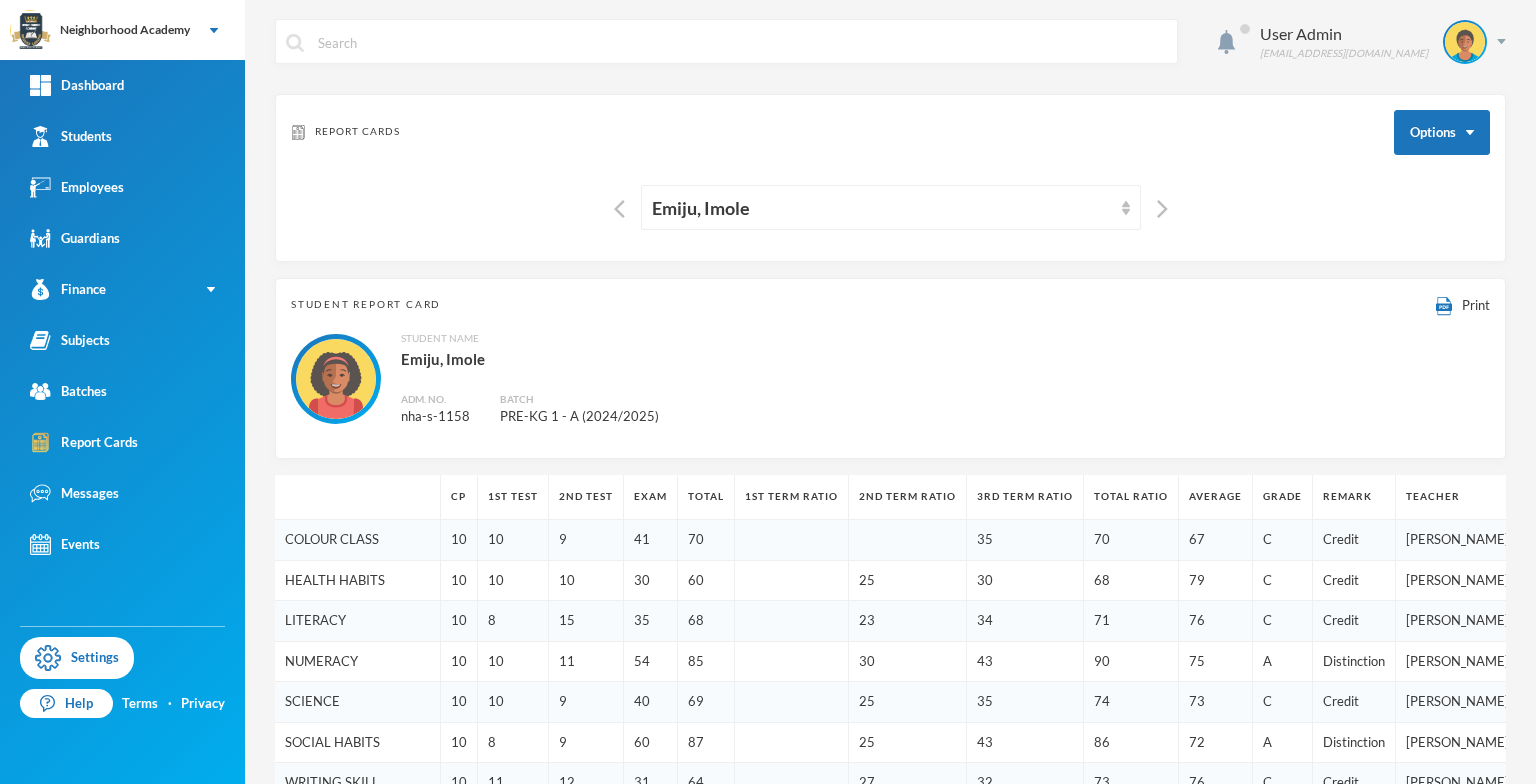 scroll, scrollTop: 0, scrollLeft: 0, axis: both 